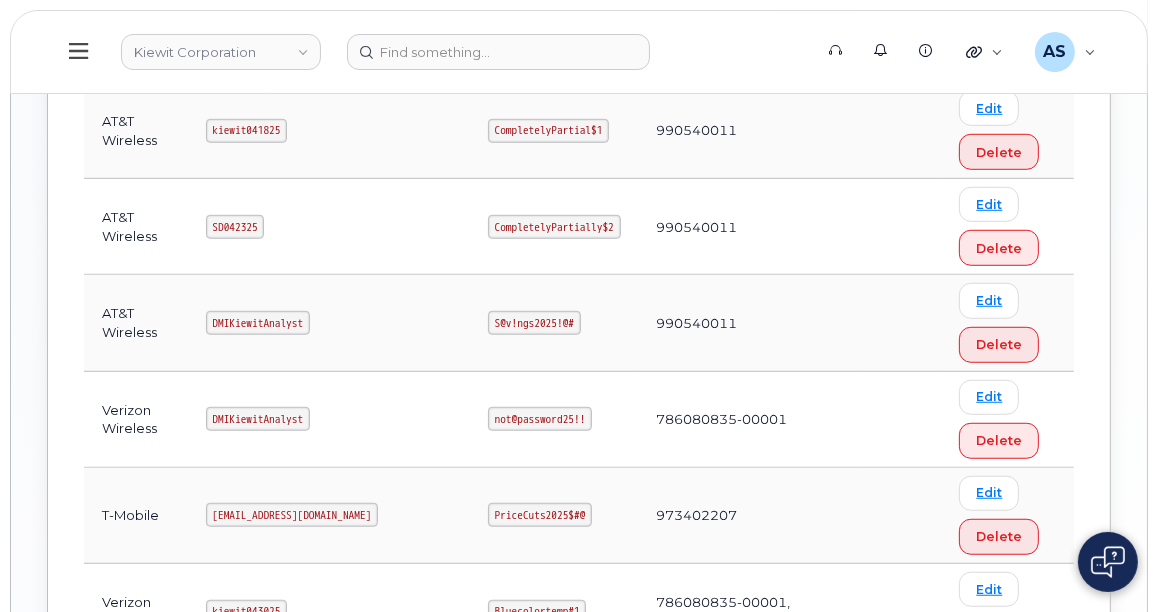scroll, scrollTop: 1264, scrollLeft: 0, axis: vertical 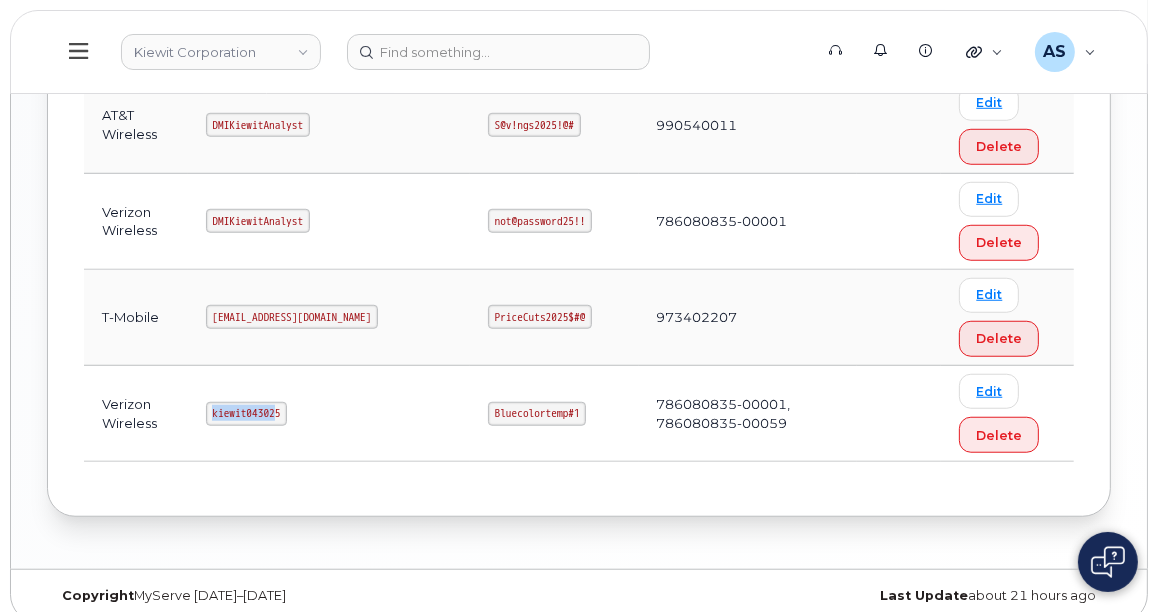 click on "kiewit043025" at bounding box center (247, 414) 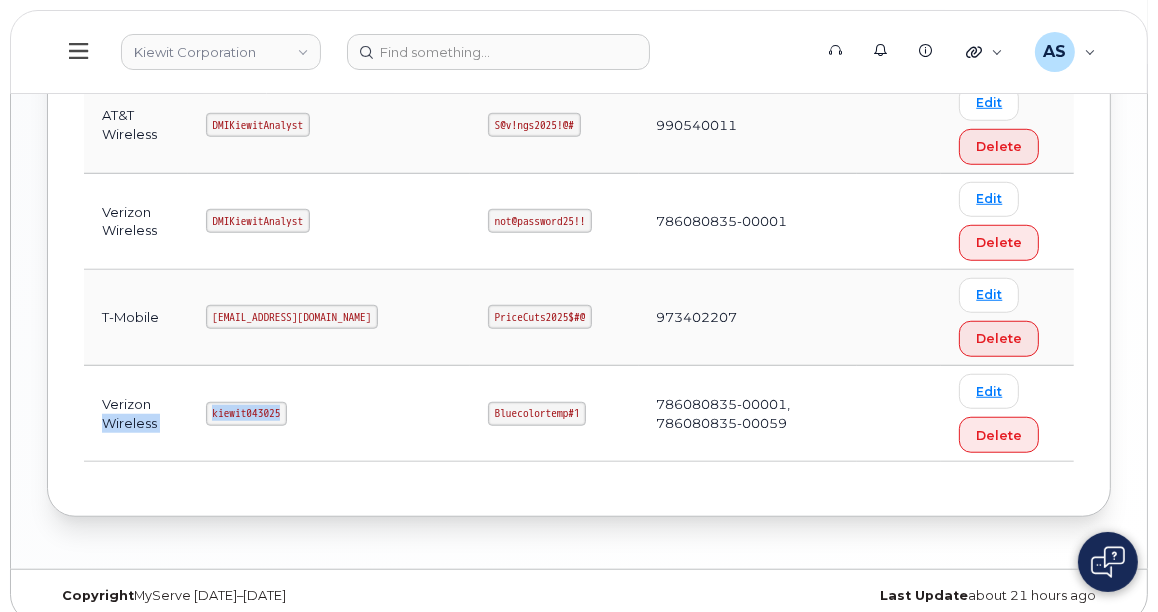 drag, startPoint x: 294, startPoint y: 393, endPoint x: 183, endPoint y: 394, distance: 111.0045 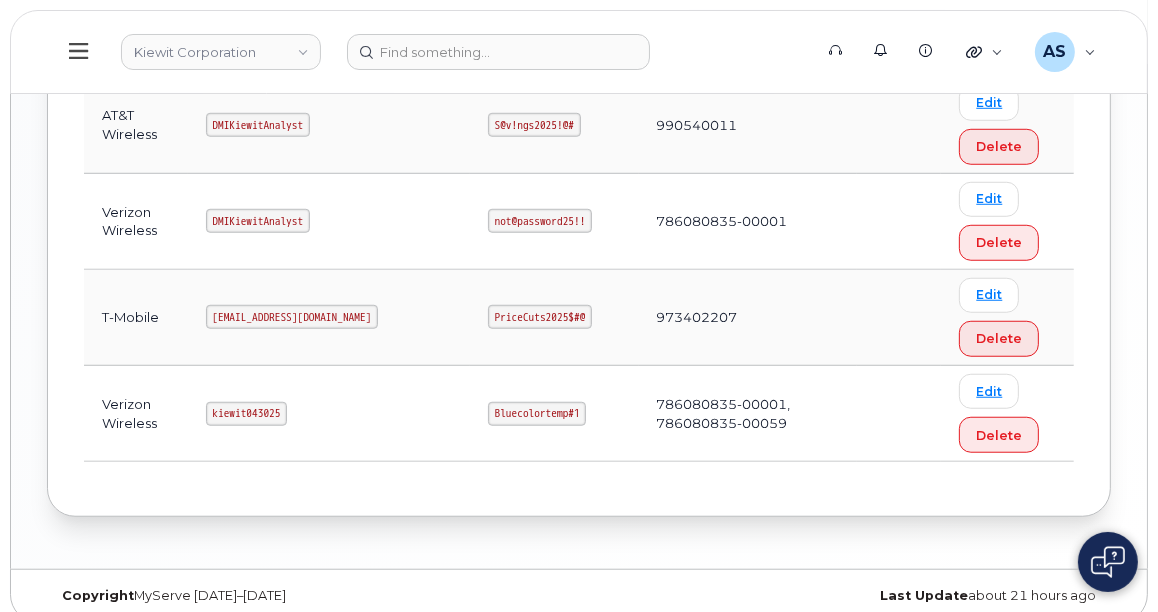 click on "kiewit043025" at bounding box center (329, 414) 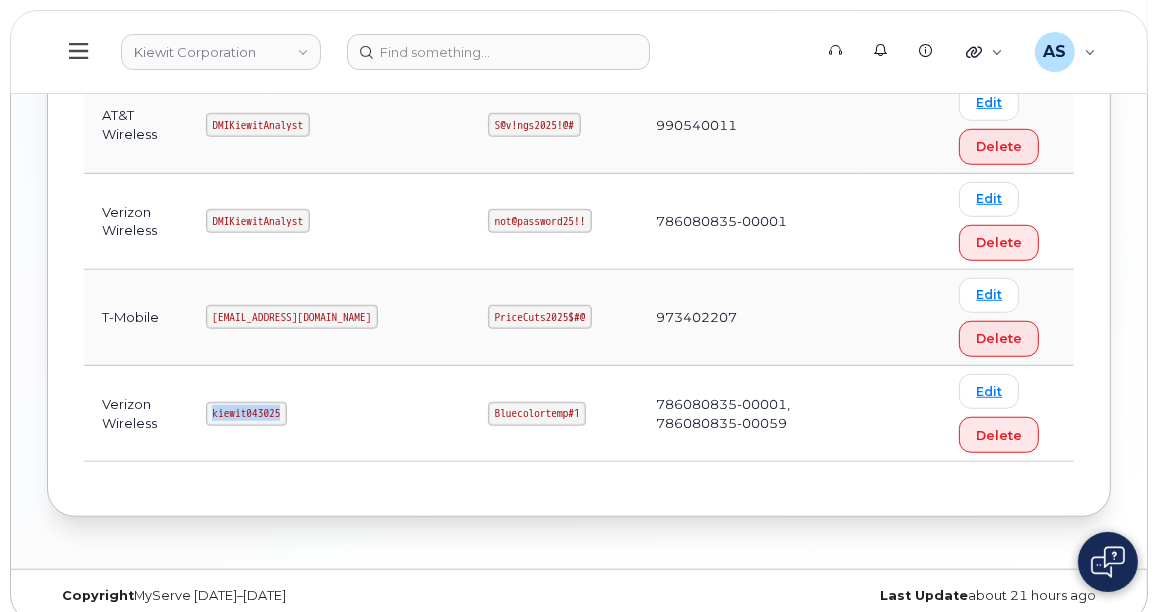click on "kiewit043025" at bounding box center (247, 414) 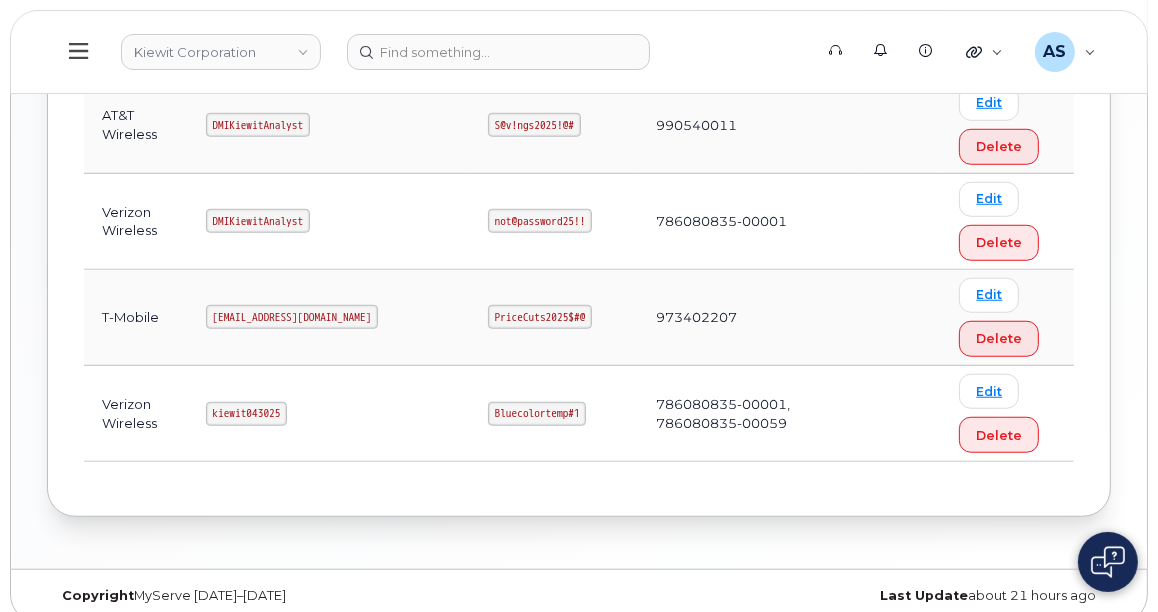 click on "kiewit043025" at bounding box center [329, 414] 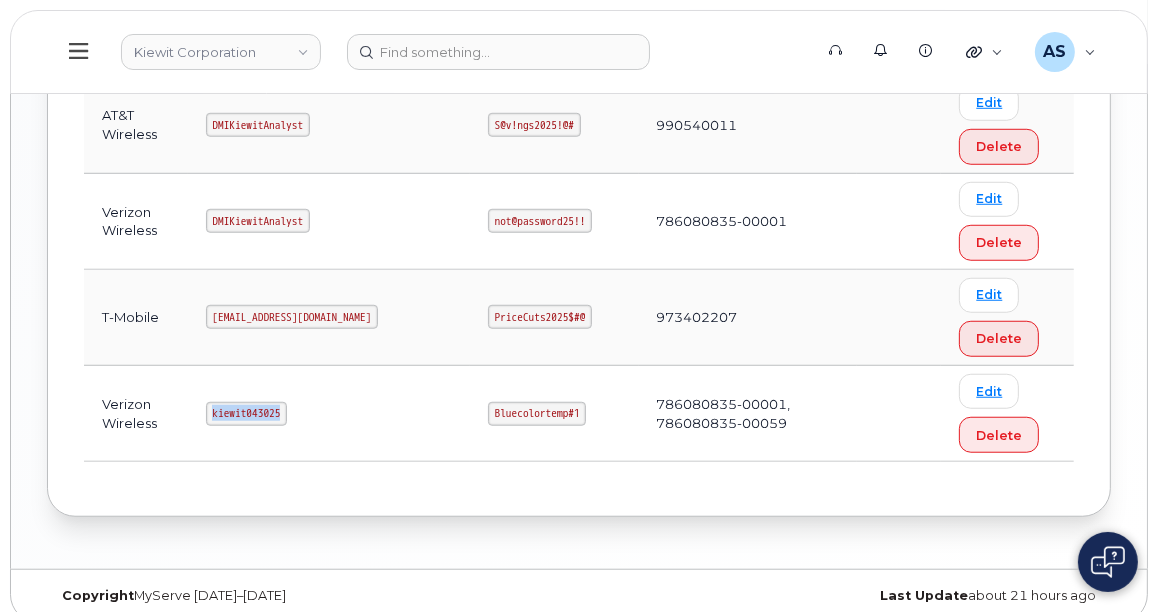 click on "kiewit043025" at bounding box center [247, 414] 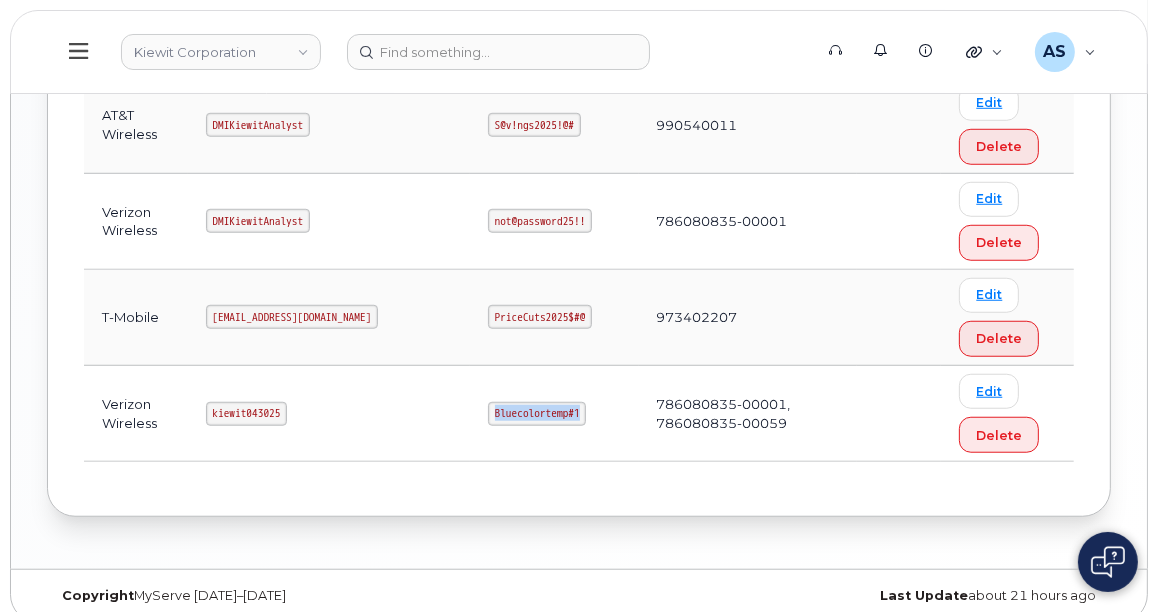 drag, startPoint x: 544, startPoint y: 395, endPoint x: 447, endPoint y: 391, distance: 97.082436 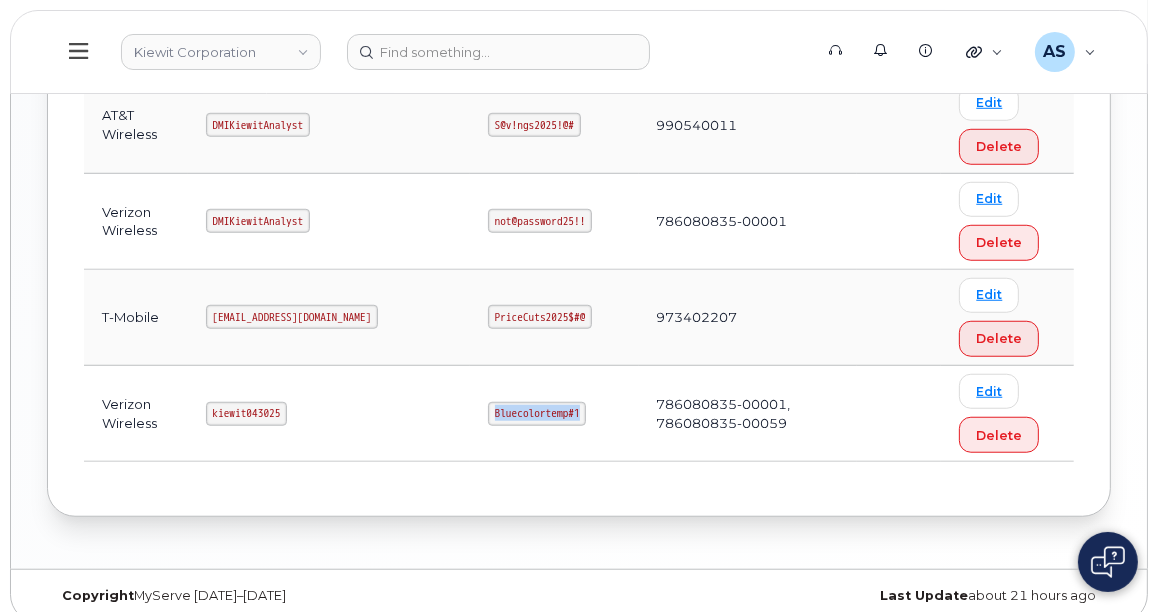 copy on "Bluecolortemp#1" 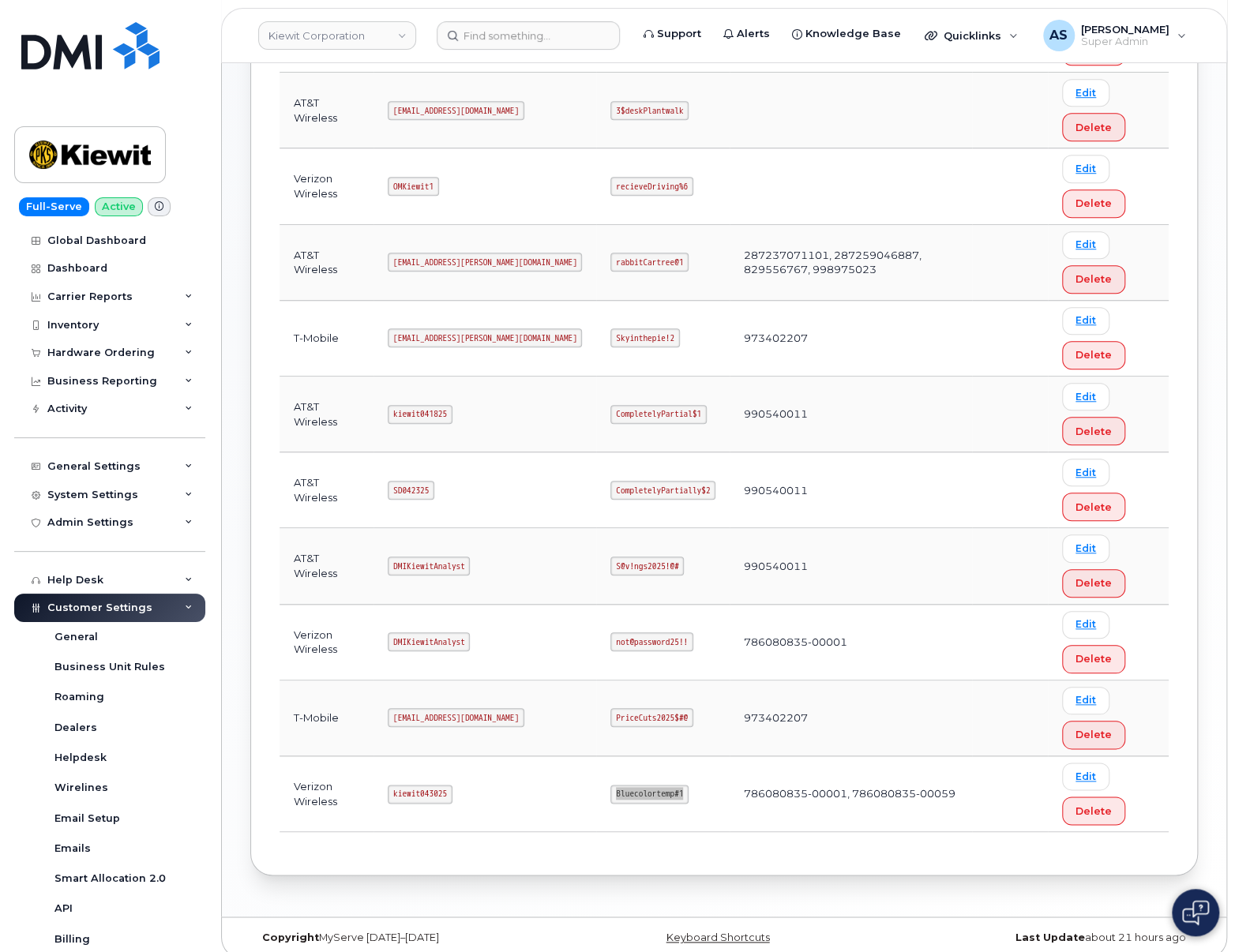 scroll, scrollTop: 542, scrollLeft: 0, axis: vertical 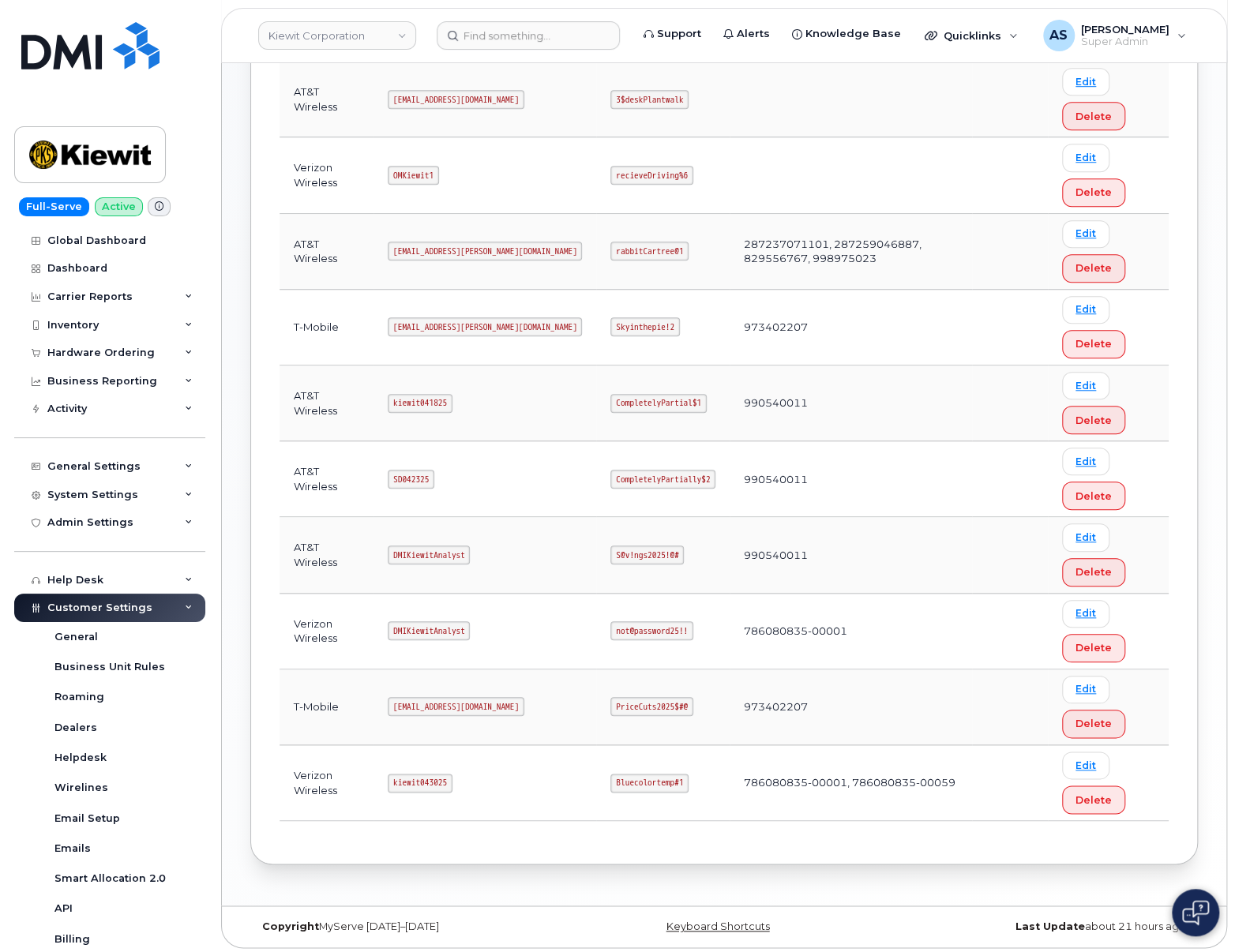 click on "990540011" at bounding box center [850, 555] 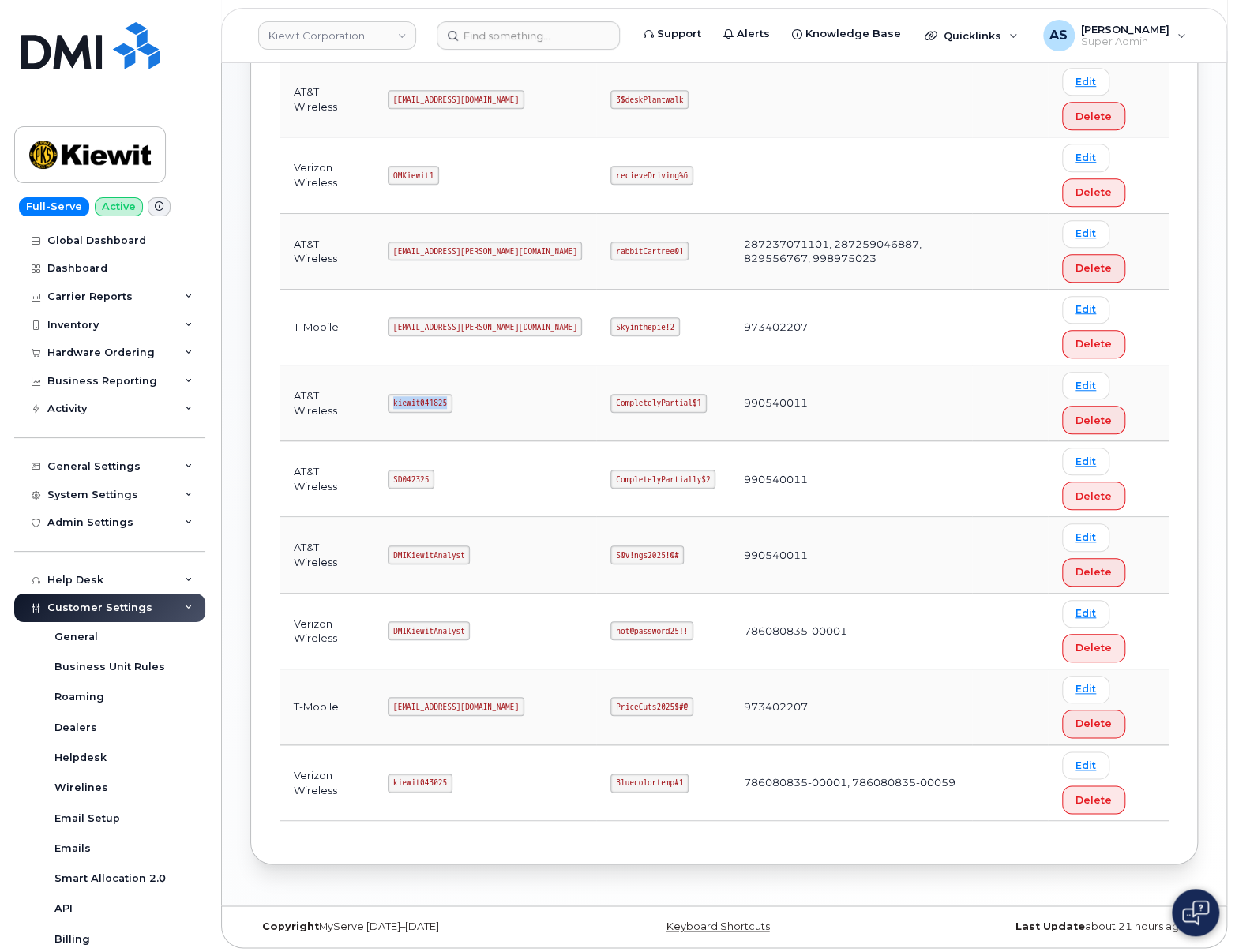 drag, startPoint x: 458, startPoint y: 399, endPoint x: 378, endPoint y: 399, distance: 80 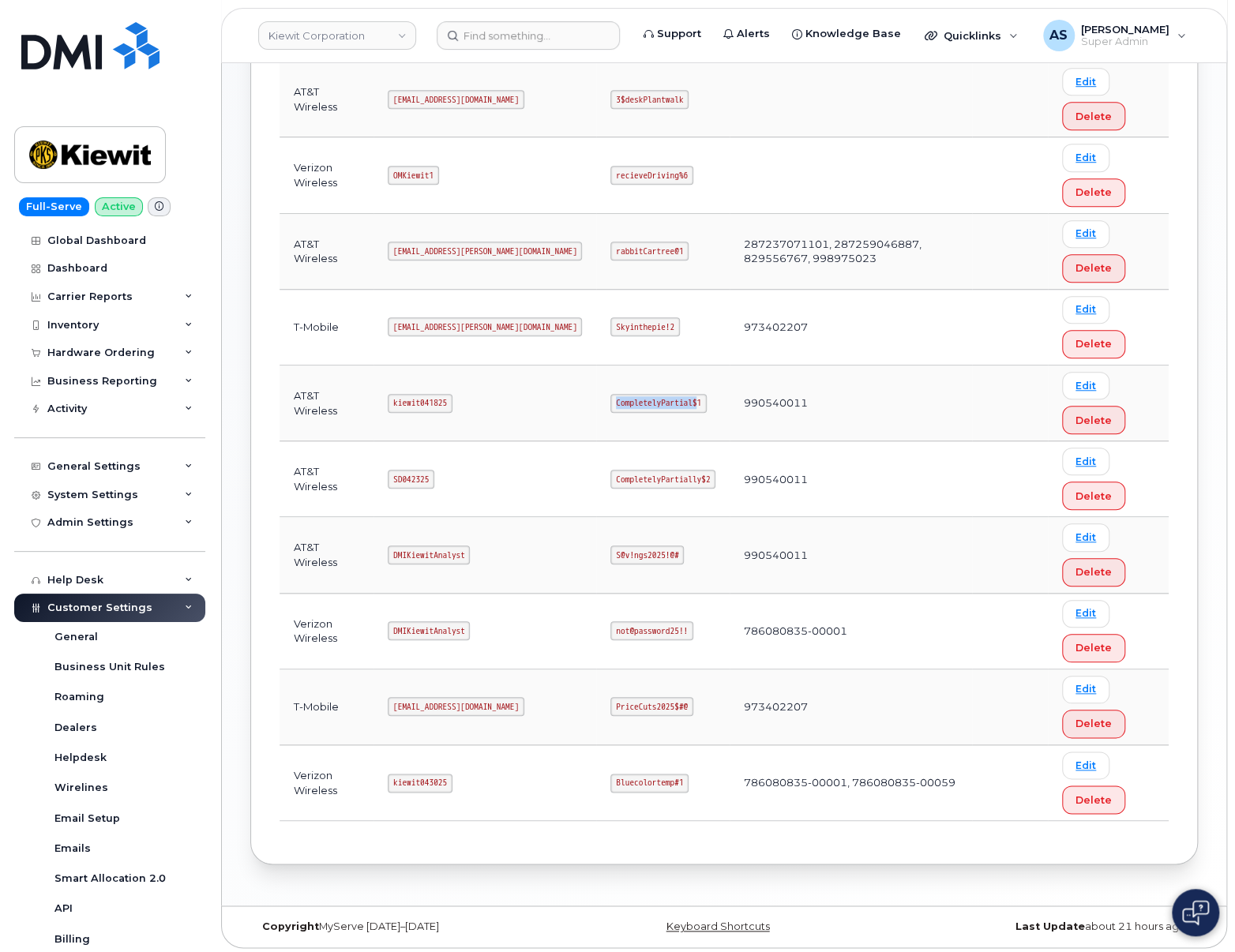 drag, startPoint x: 674, startPoint y: 399, endPoint x: 584, endPoint y: 401, distance: 90.0222 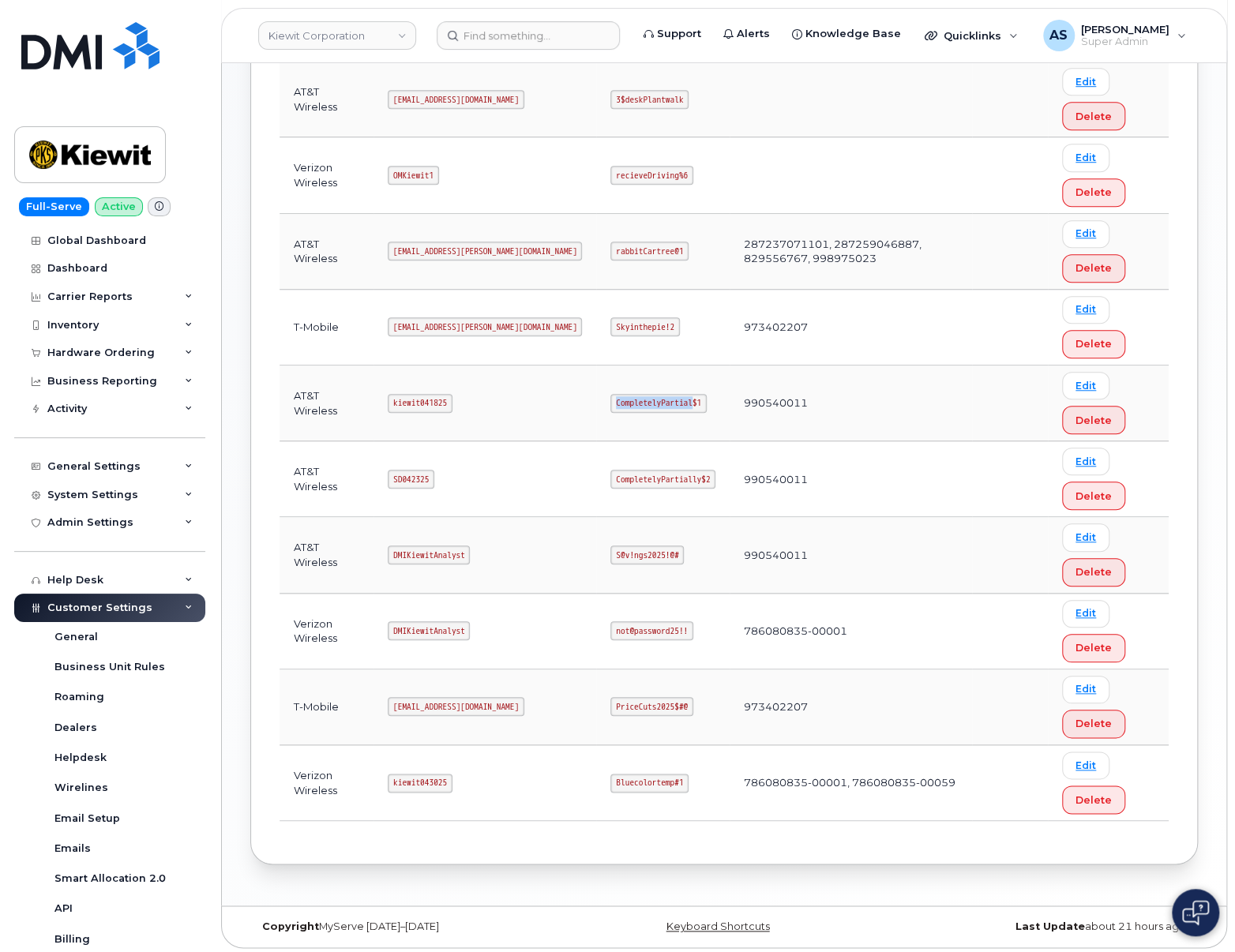 click on "CompletelyPartial$1" at bounding box center (658, 403) 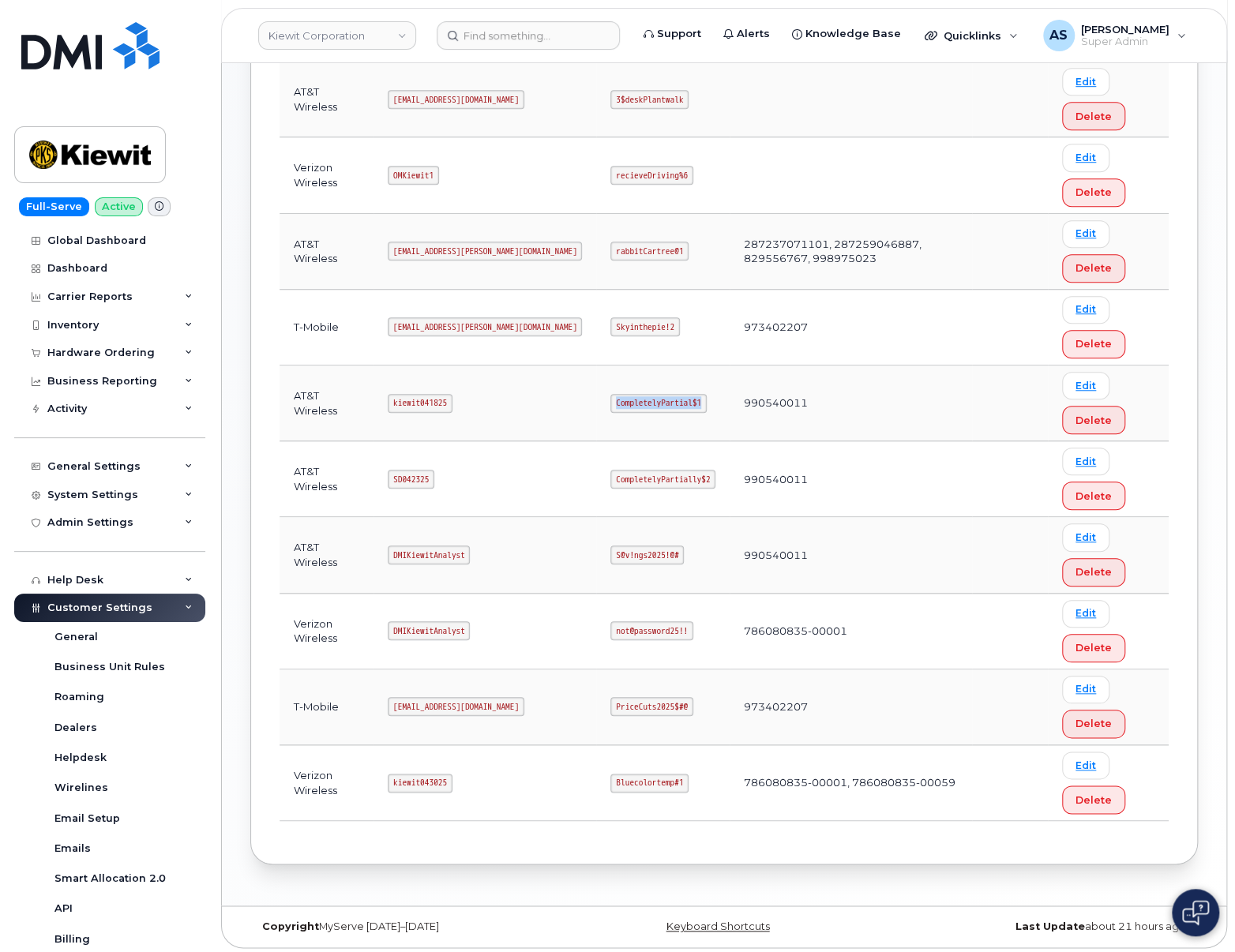 click on "CompletelyPartial$1" at bounding box center (658, 403) 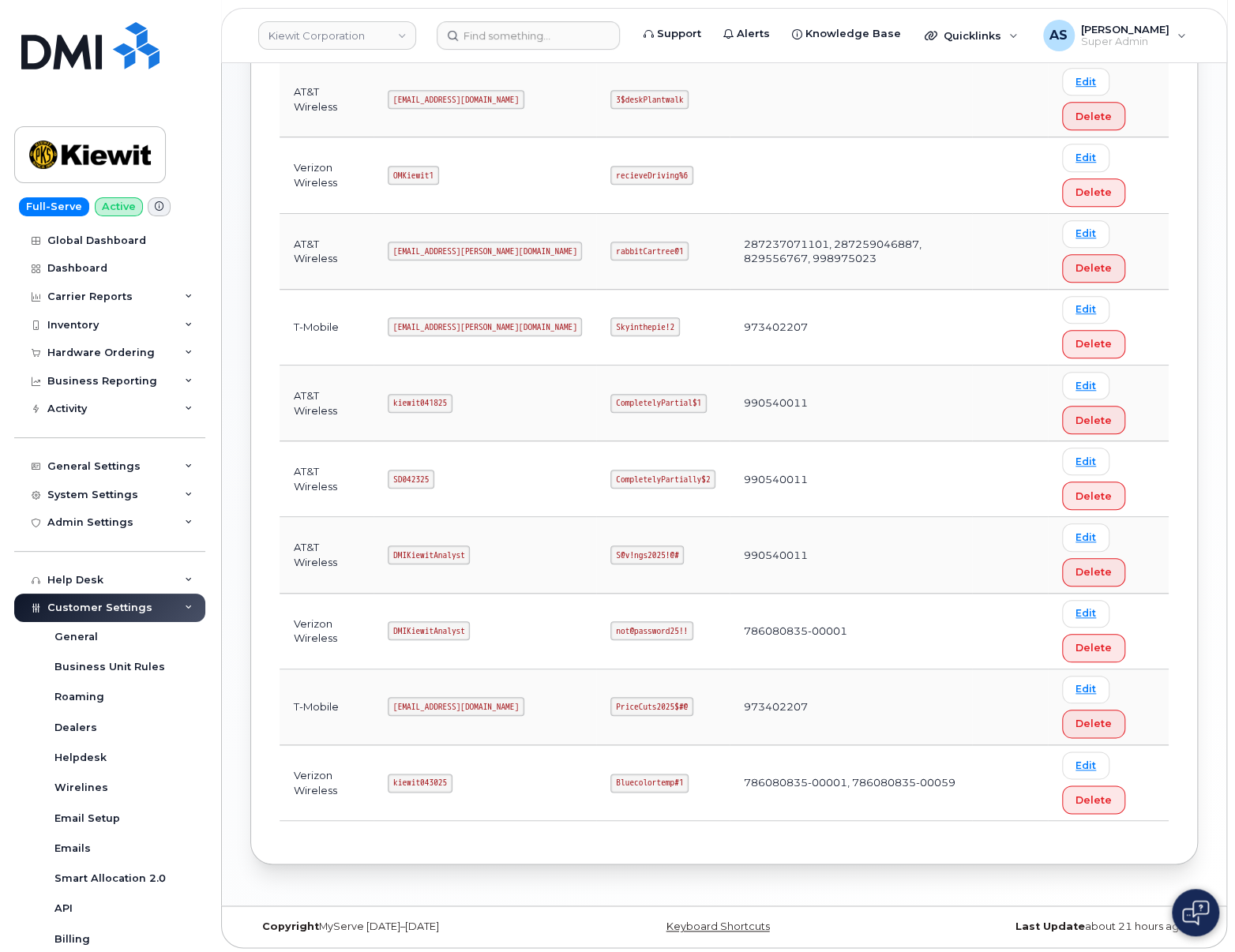 click on "CompletelyPartial$1" at bounding box center (663, 403) 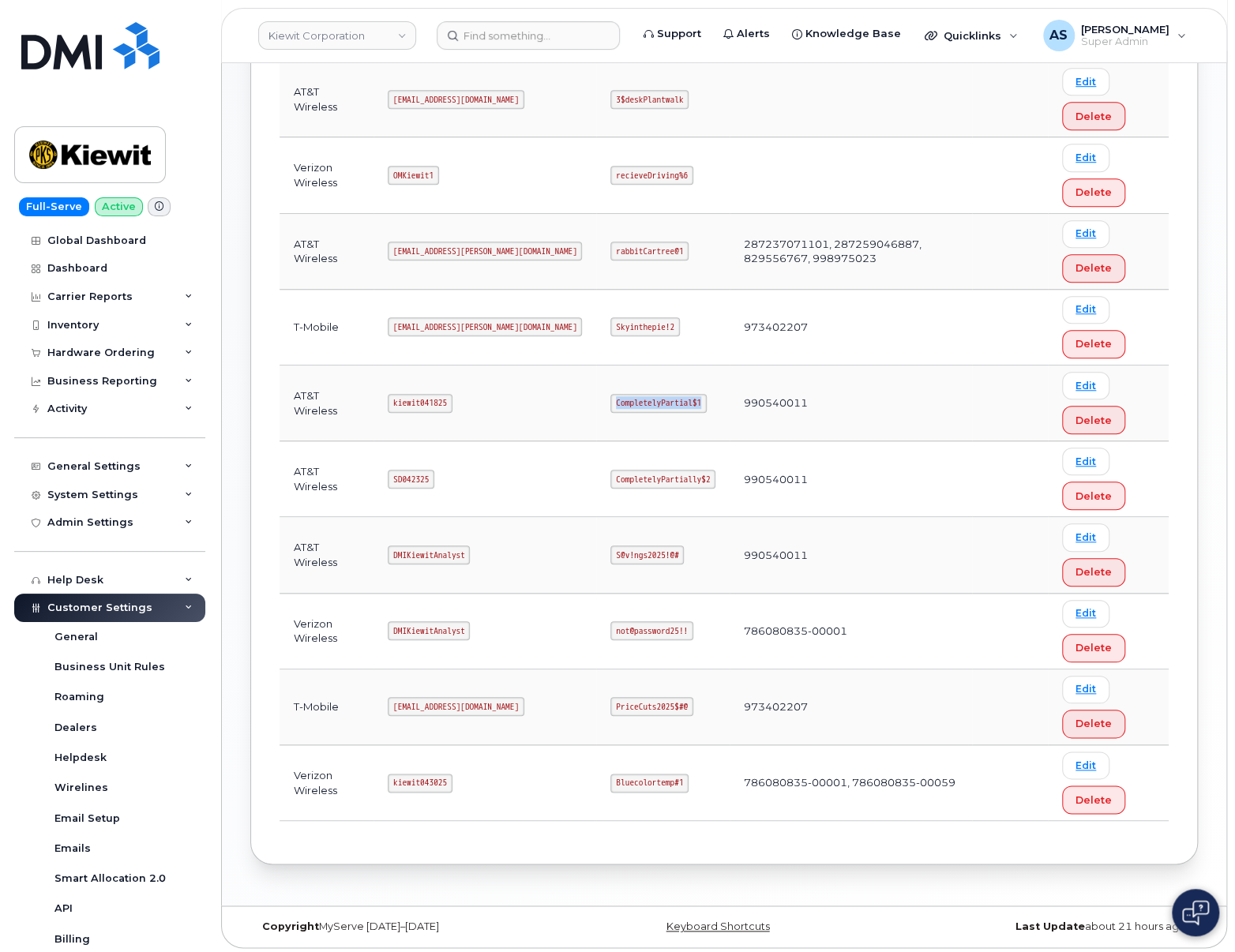 drag, startPoint x: 674, startPoint y: 399, endPoint x: 569, endPoint y: 399, distance: 105 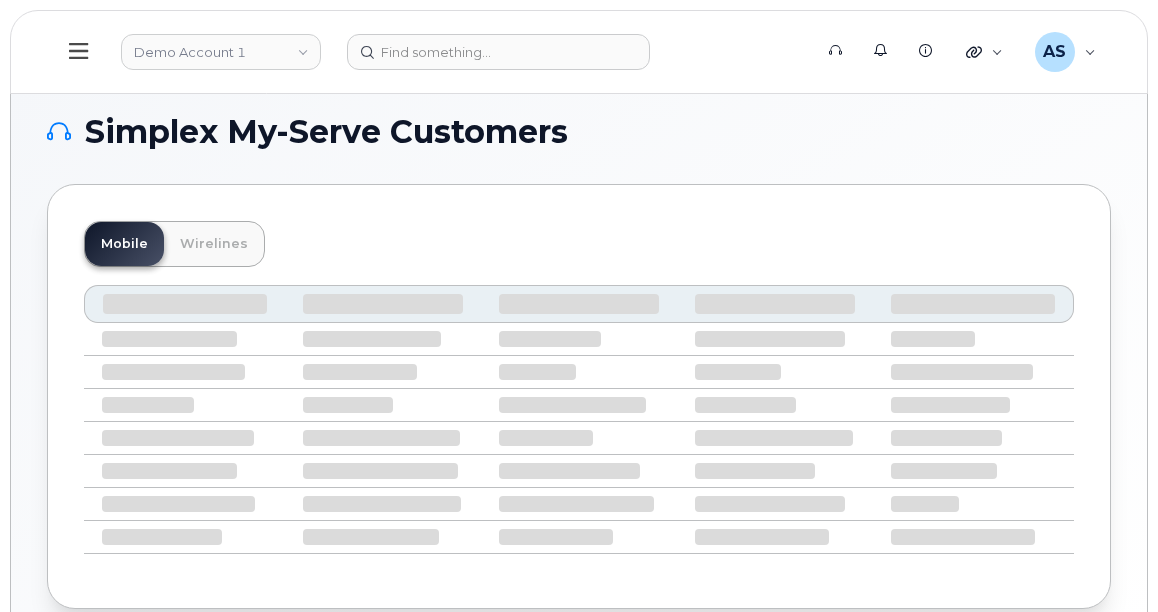 scroll, scrollTop: 0, scrollLeft: 0, axis: both 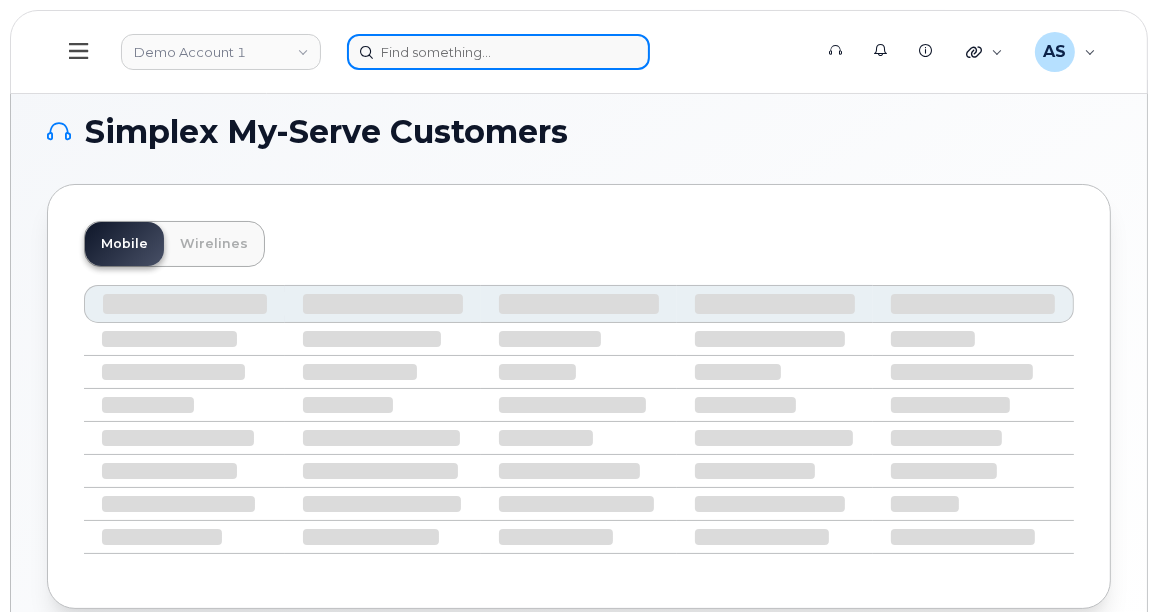 click at bounding box center (498, 52) 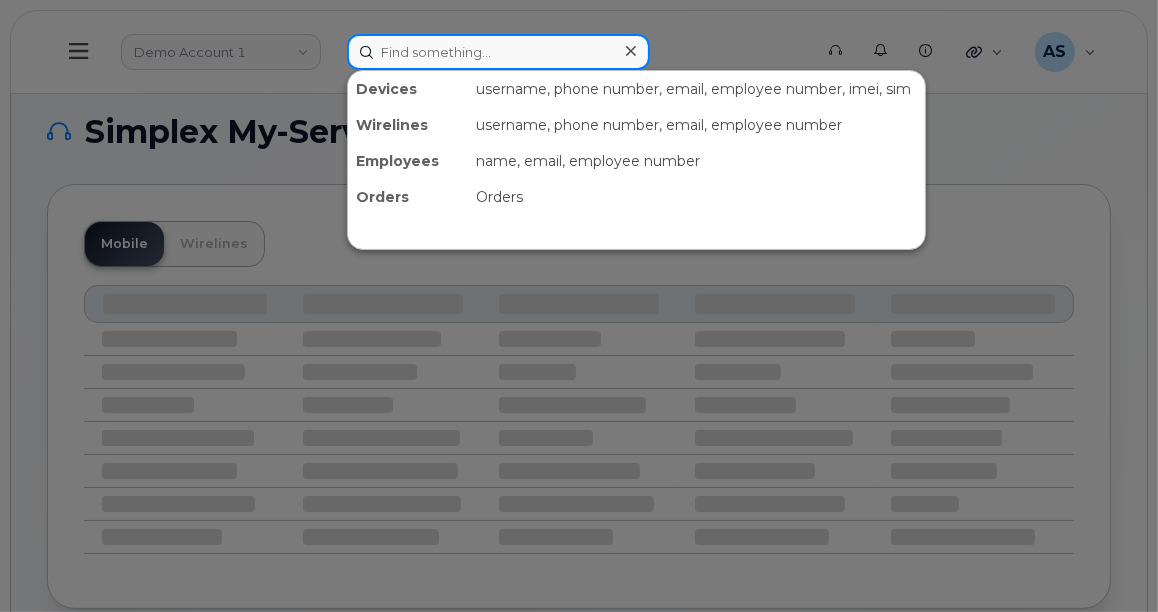 paste on "626) 224-8572" 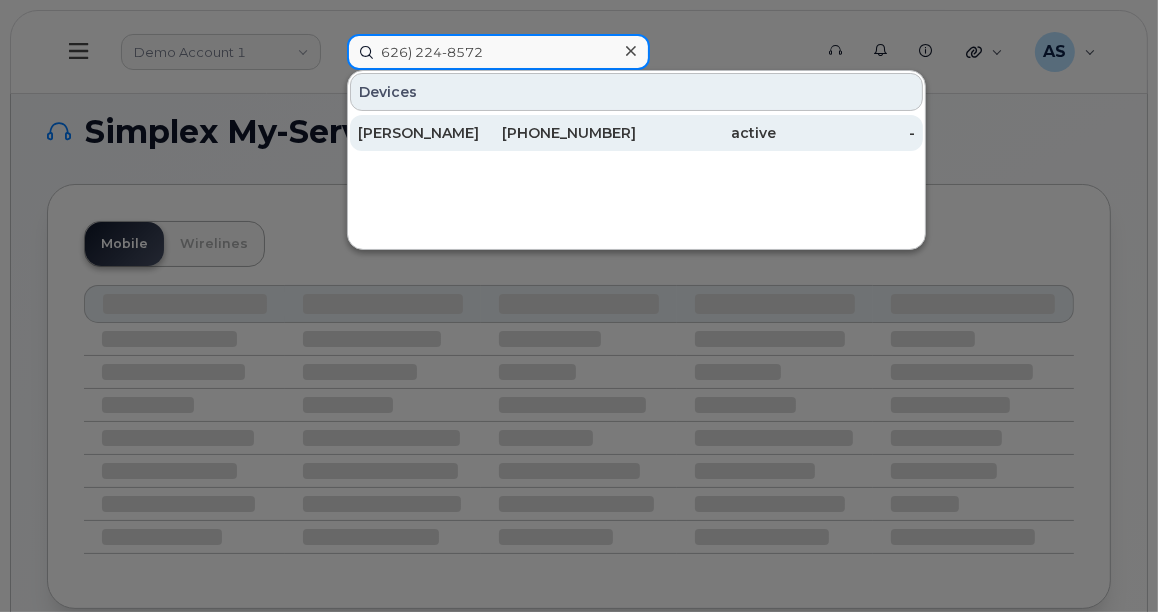 type on "626) 224-8572" 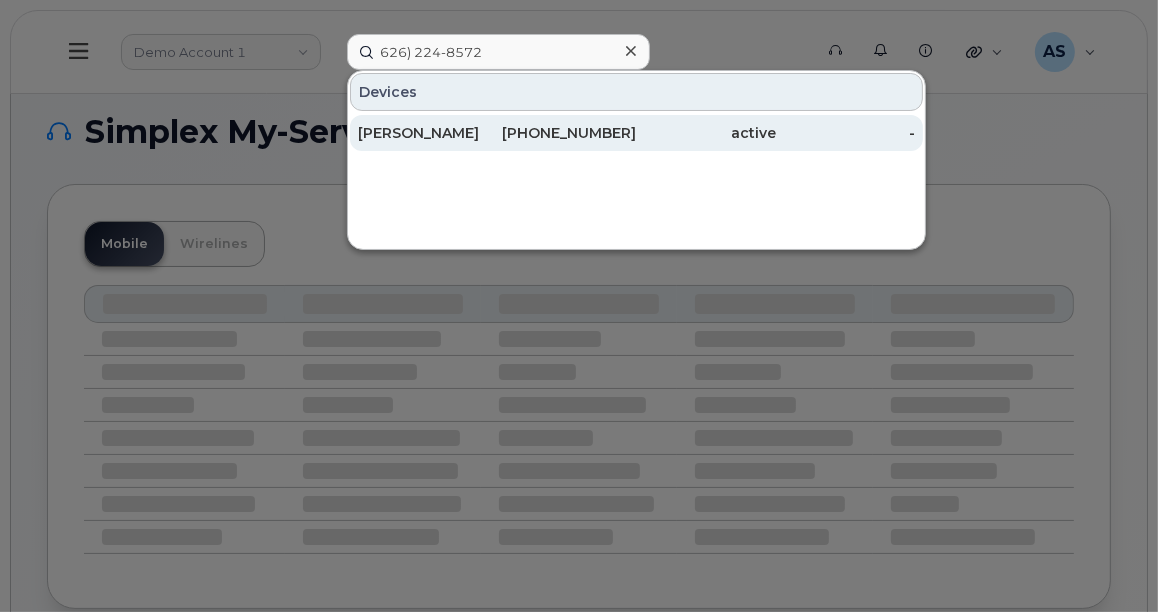 click on "[PERSON_NAME]" at bounding box center (427, 133) 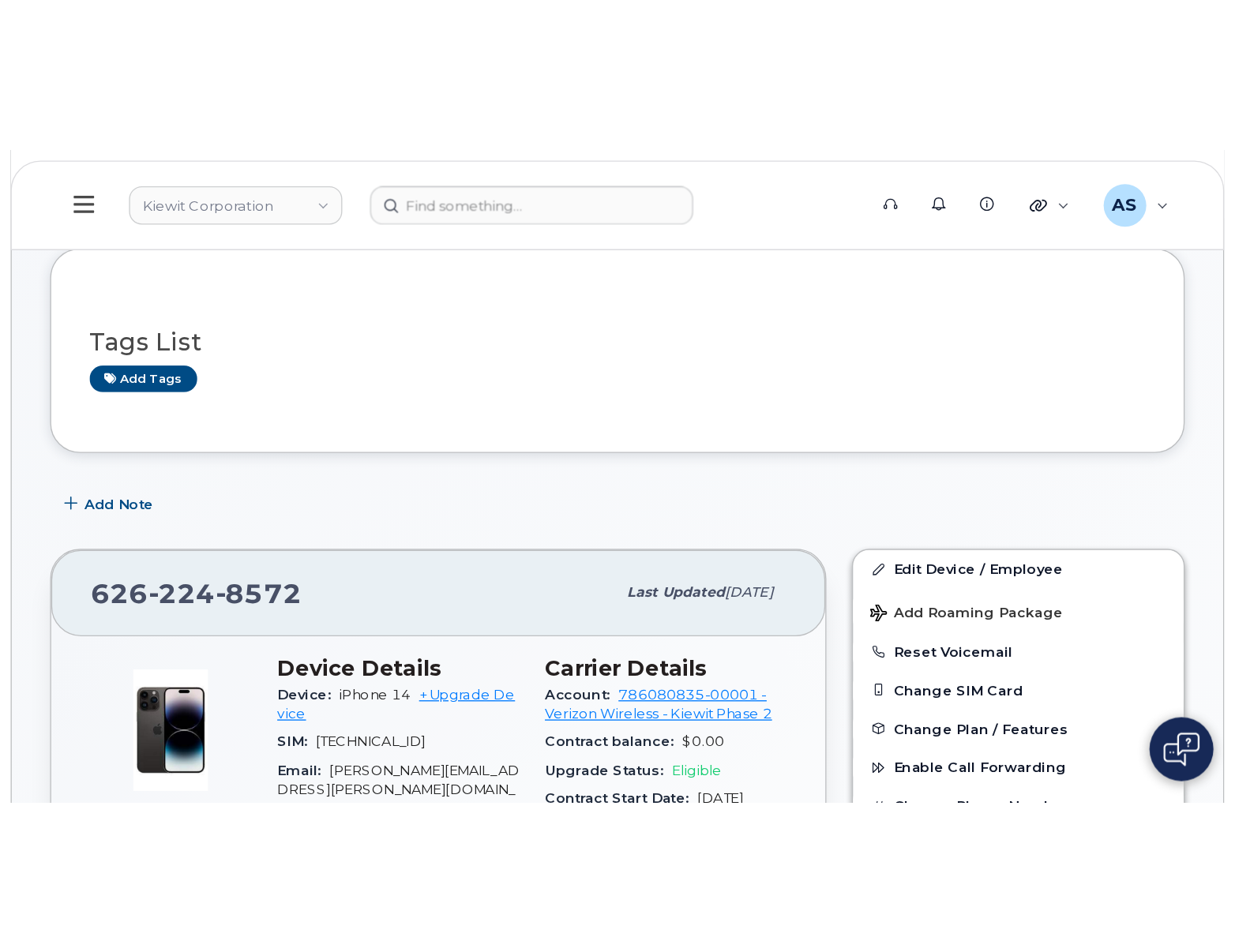scroll, scrollTop: 358, scrollLeft: 0, axis: vertical 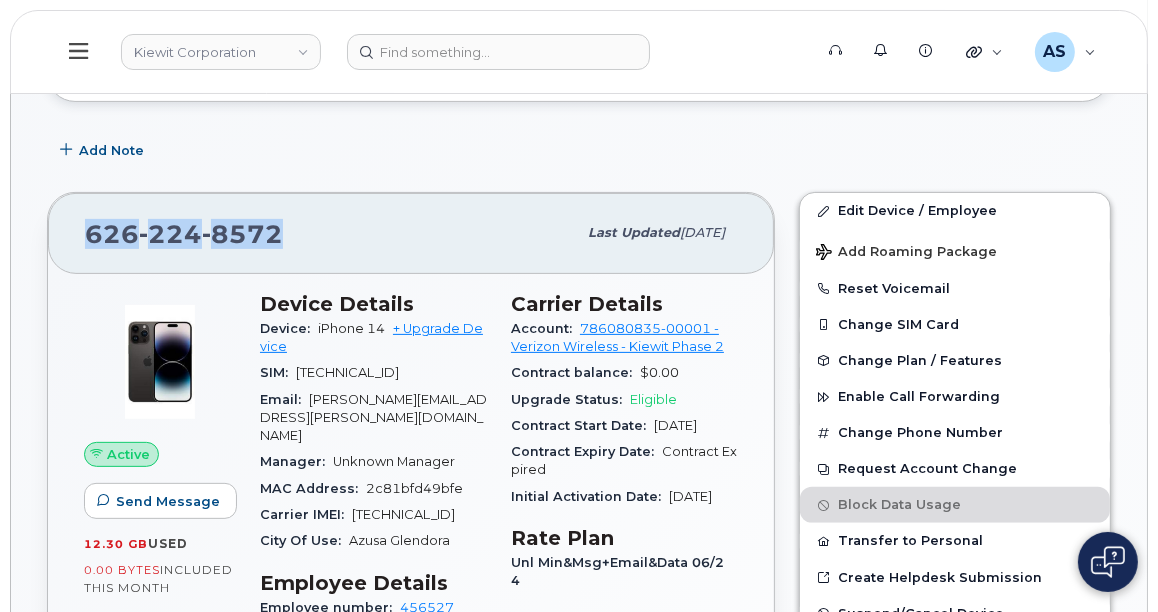 drag, startPoint x: 321, startPoint y: 234, endPoint x: 10, endPoint y: 229, distance: 311.0402 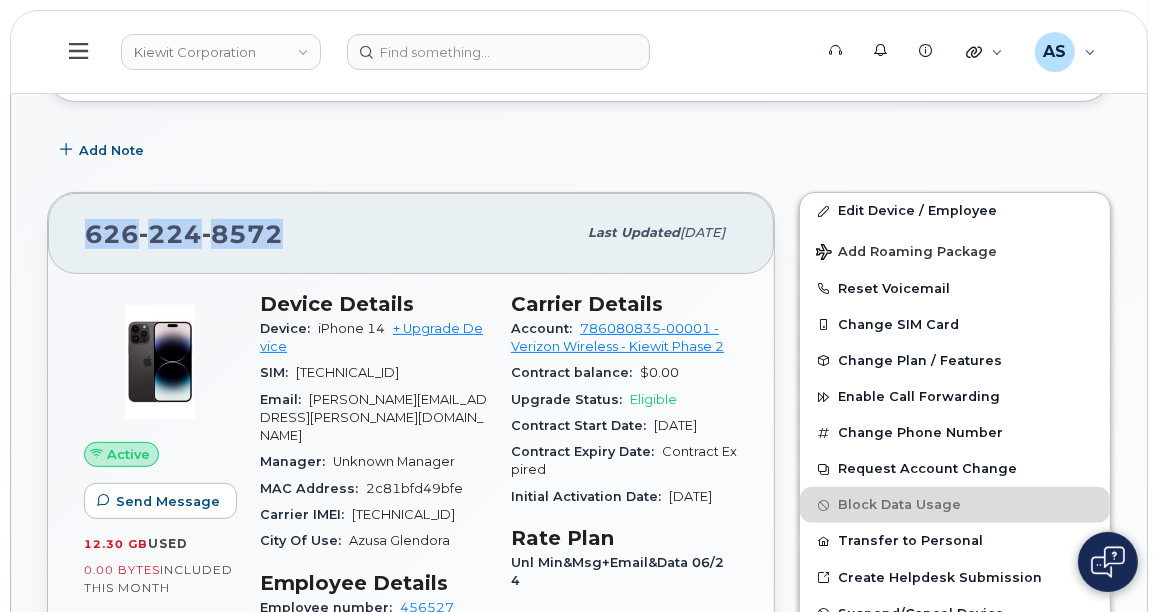 copy on "[PHONE_NUMBER]" 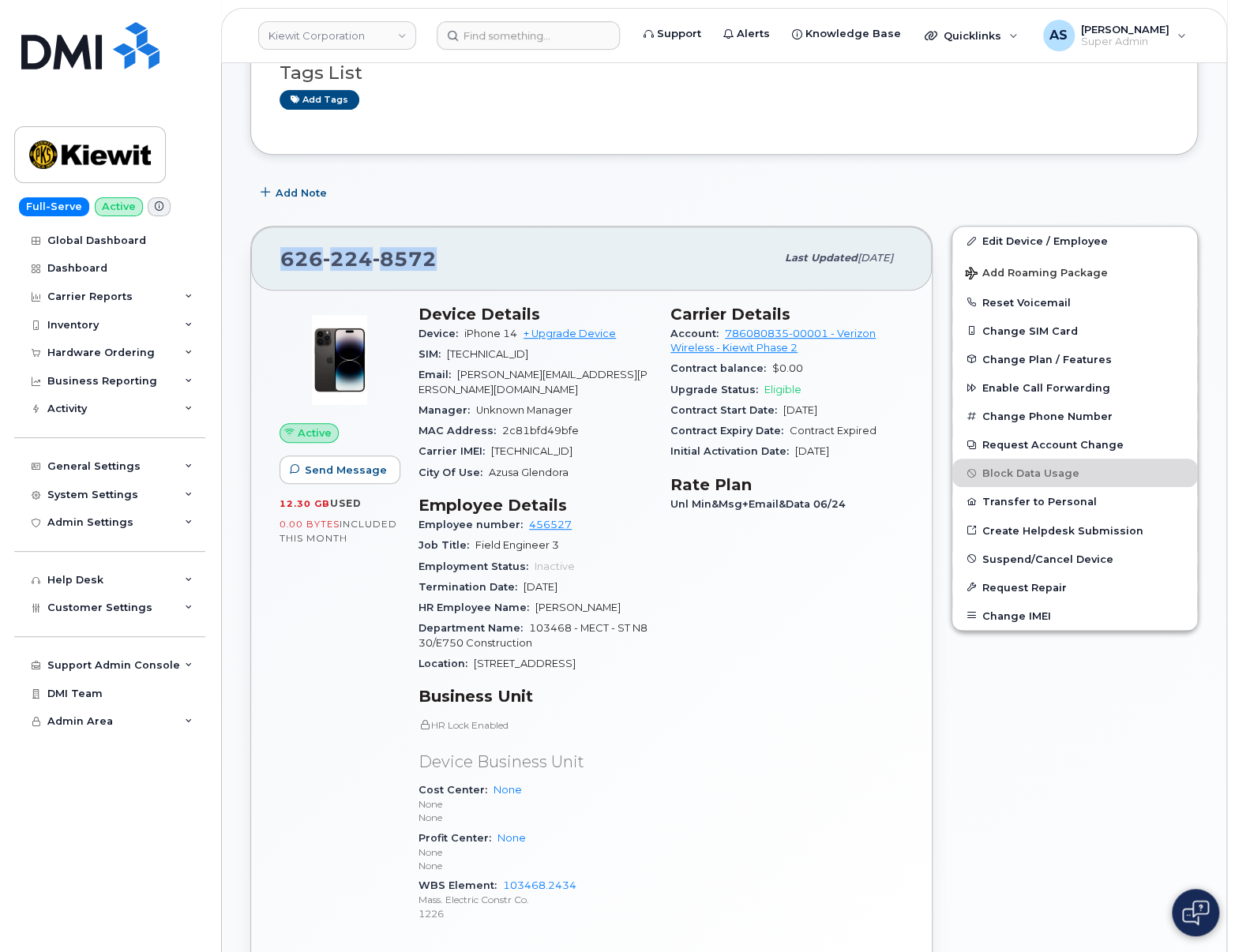 scroll, scrollTop: 215, scrollLeft: 0, axis: vertical 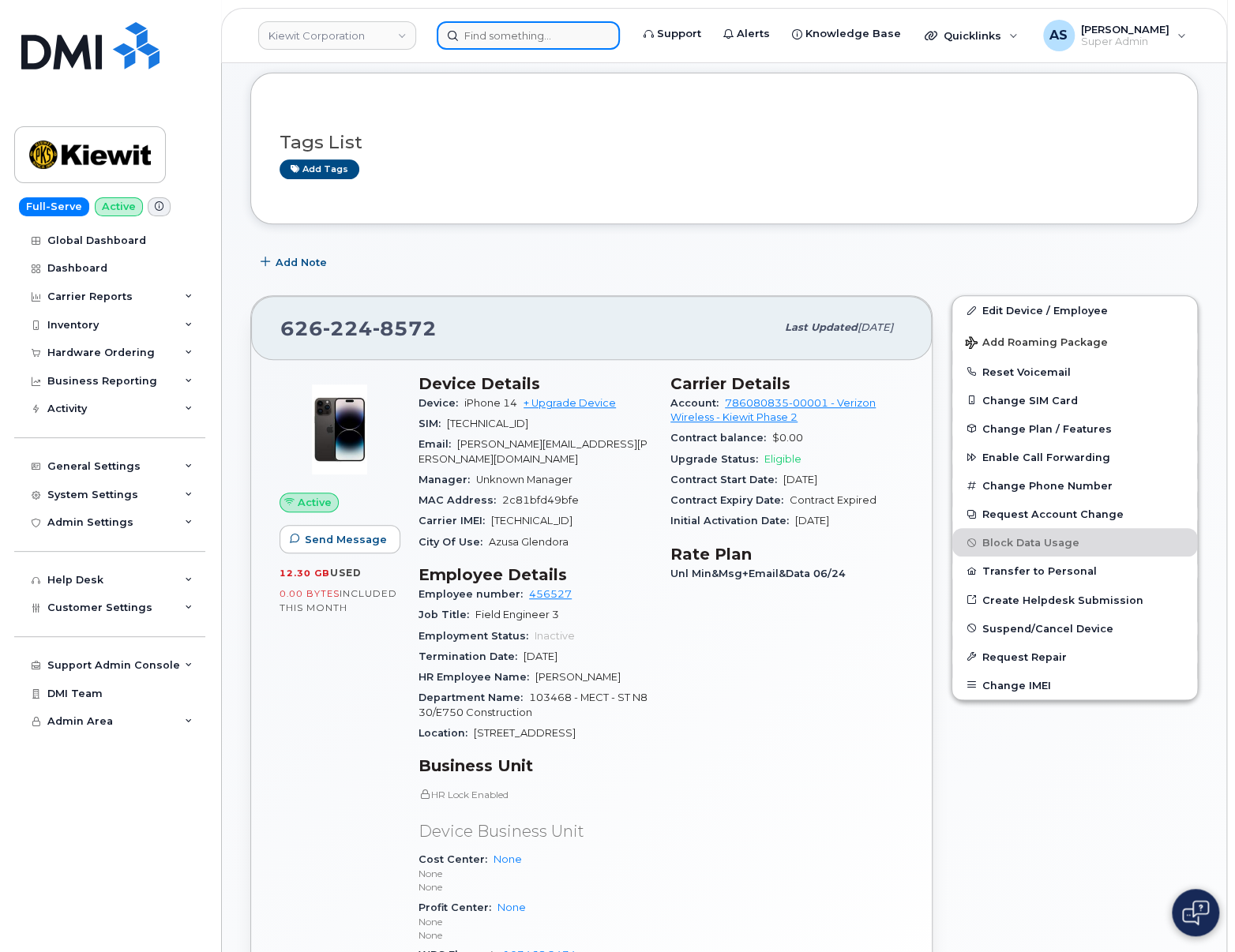 click at bounding box center [528, 36] 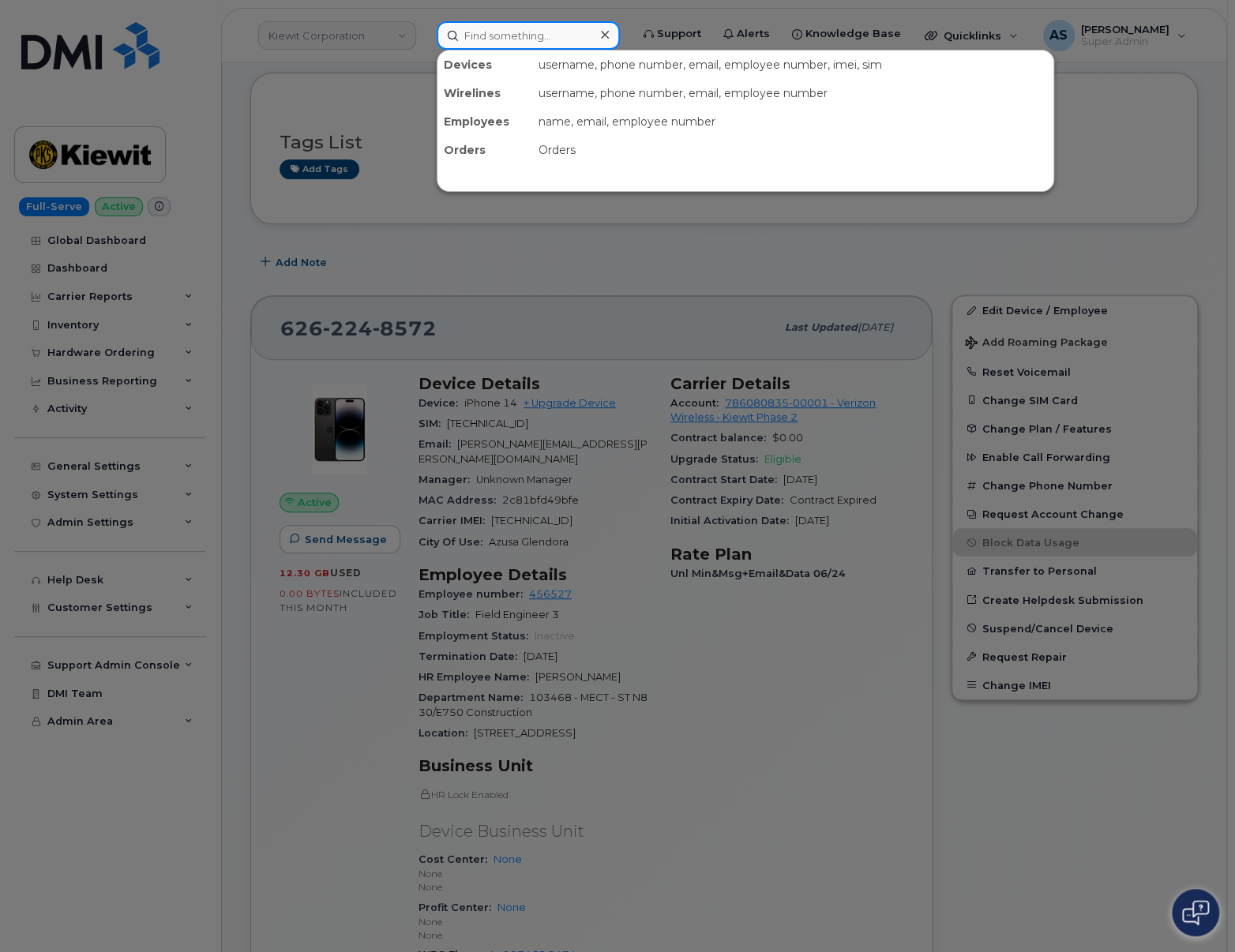 paste on "Jorge Lara" 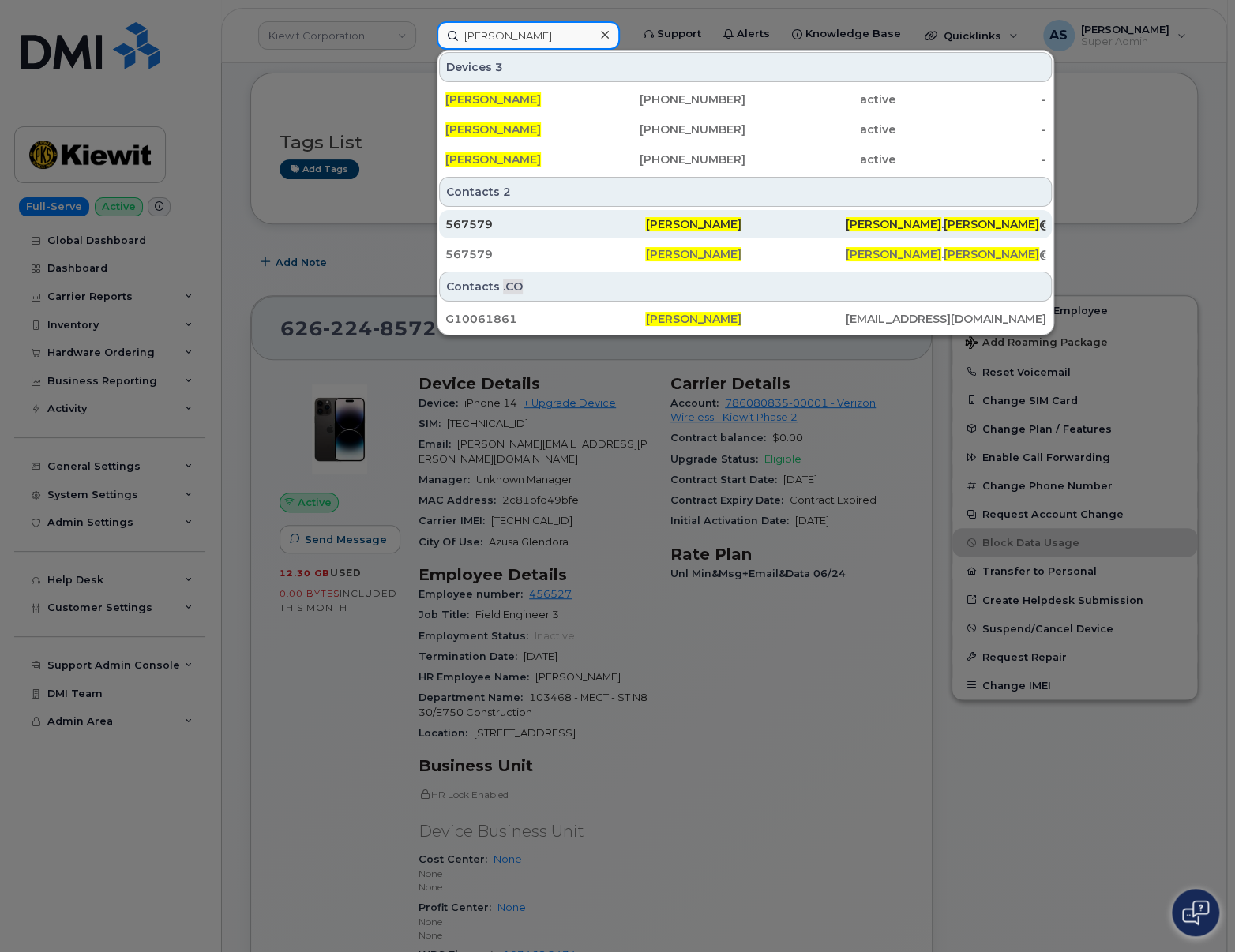type on "Jorge Lara" 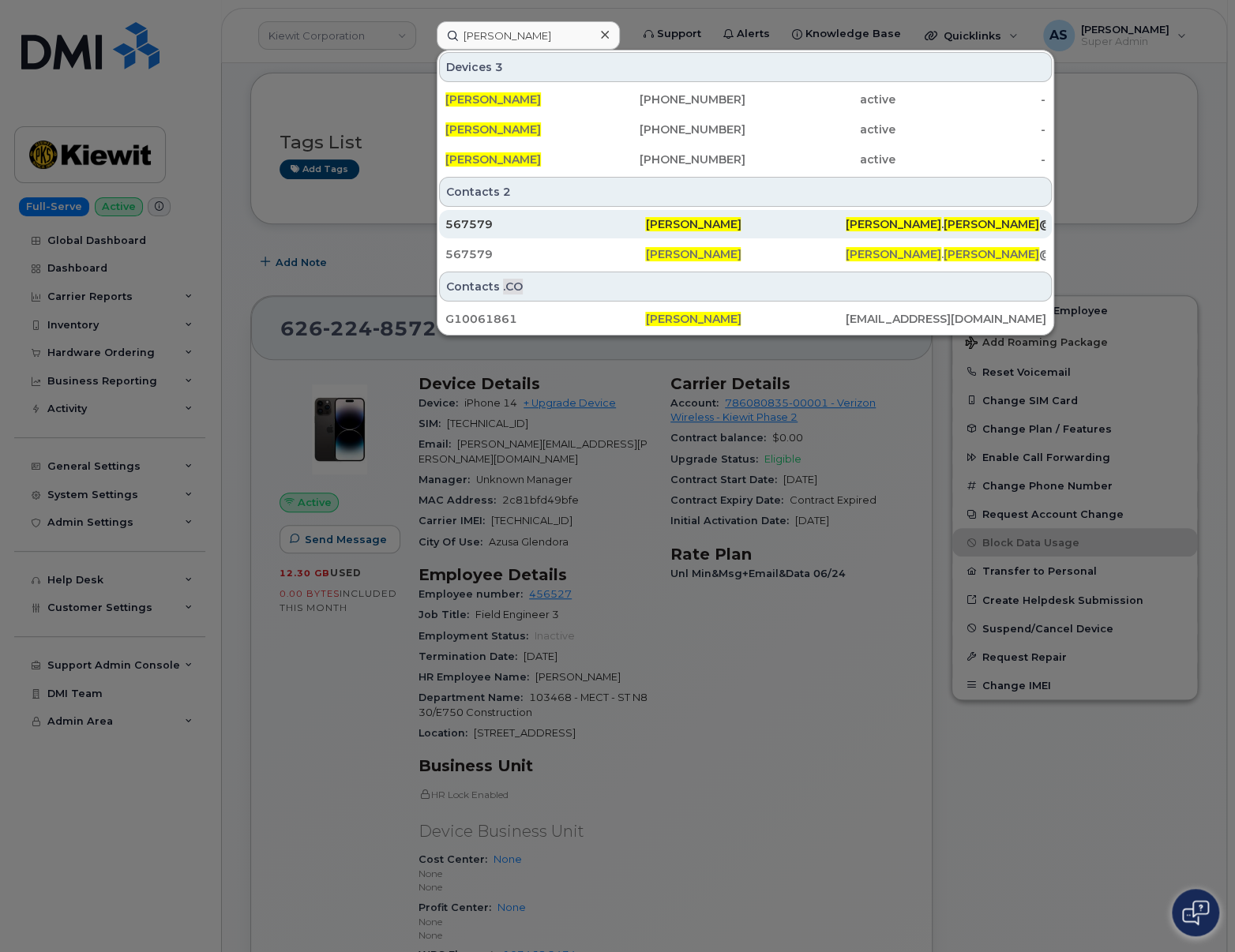 click on "[PERSON_NAME]" at bounding box center [745, 224] 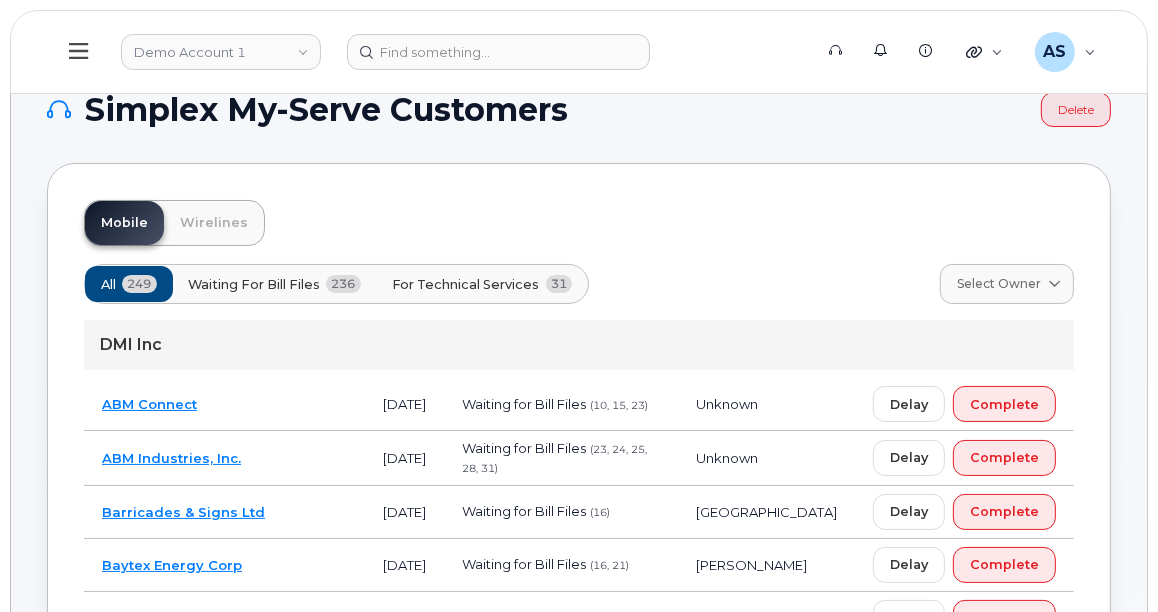 scroll, scrollTop: 0, scrollLeft: 0, axis: both 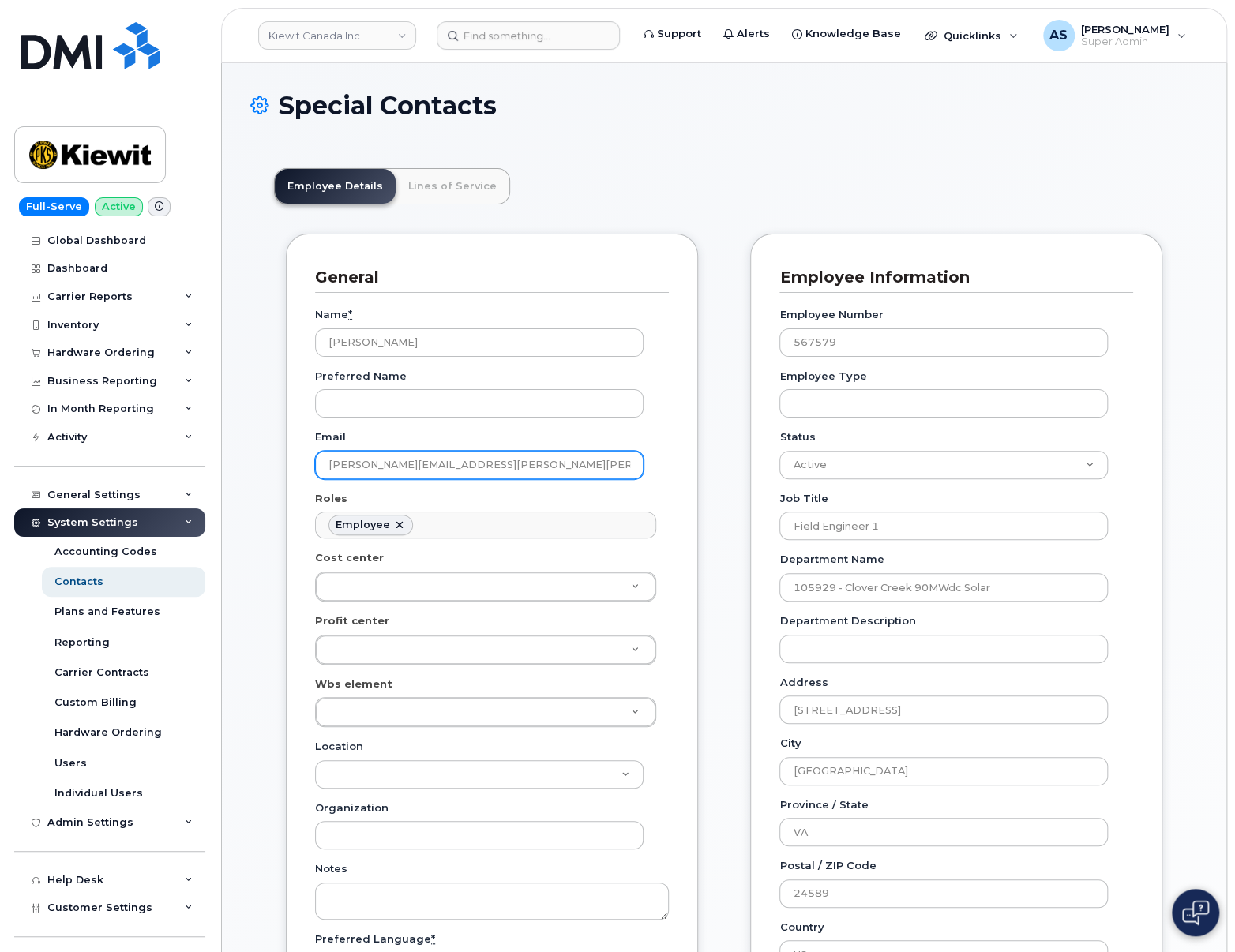 drag, startPoint x: 496, startPoint y: 461, endPoint x: 199, endPoint y: 459, distance: 297.0067 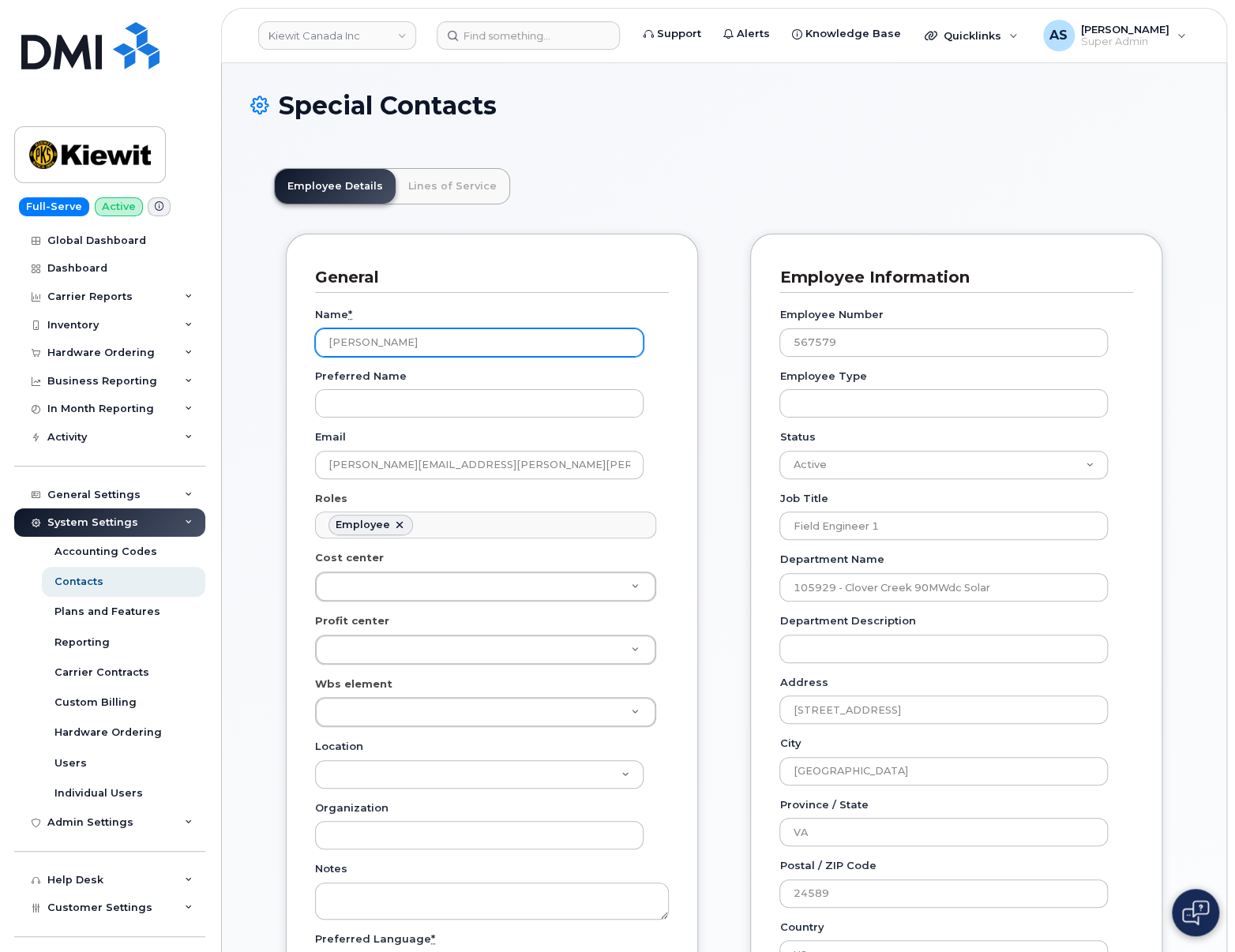 drag, startPoint x: 409, startPoint y: 350, endPoint x: 269, endPoint y: 346, distance: 140.05713 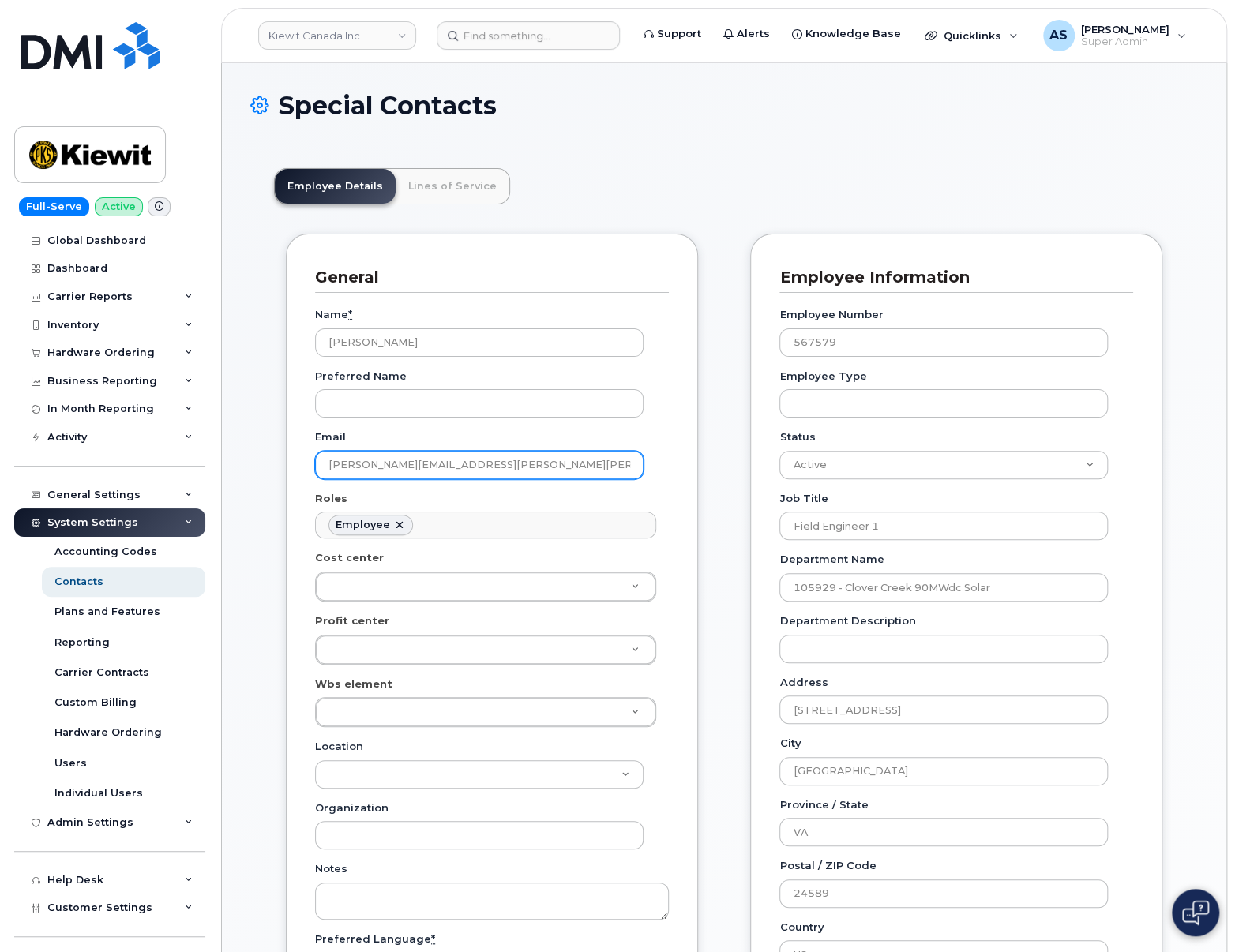 drag, startPoint x: 486, startPoint y: 448, endPoint x: 349, endPoint y: 452, distance: 137.05838 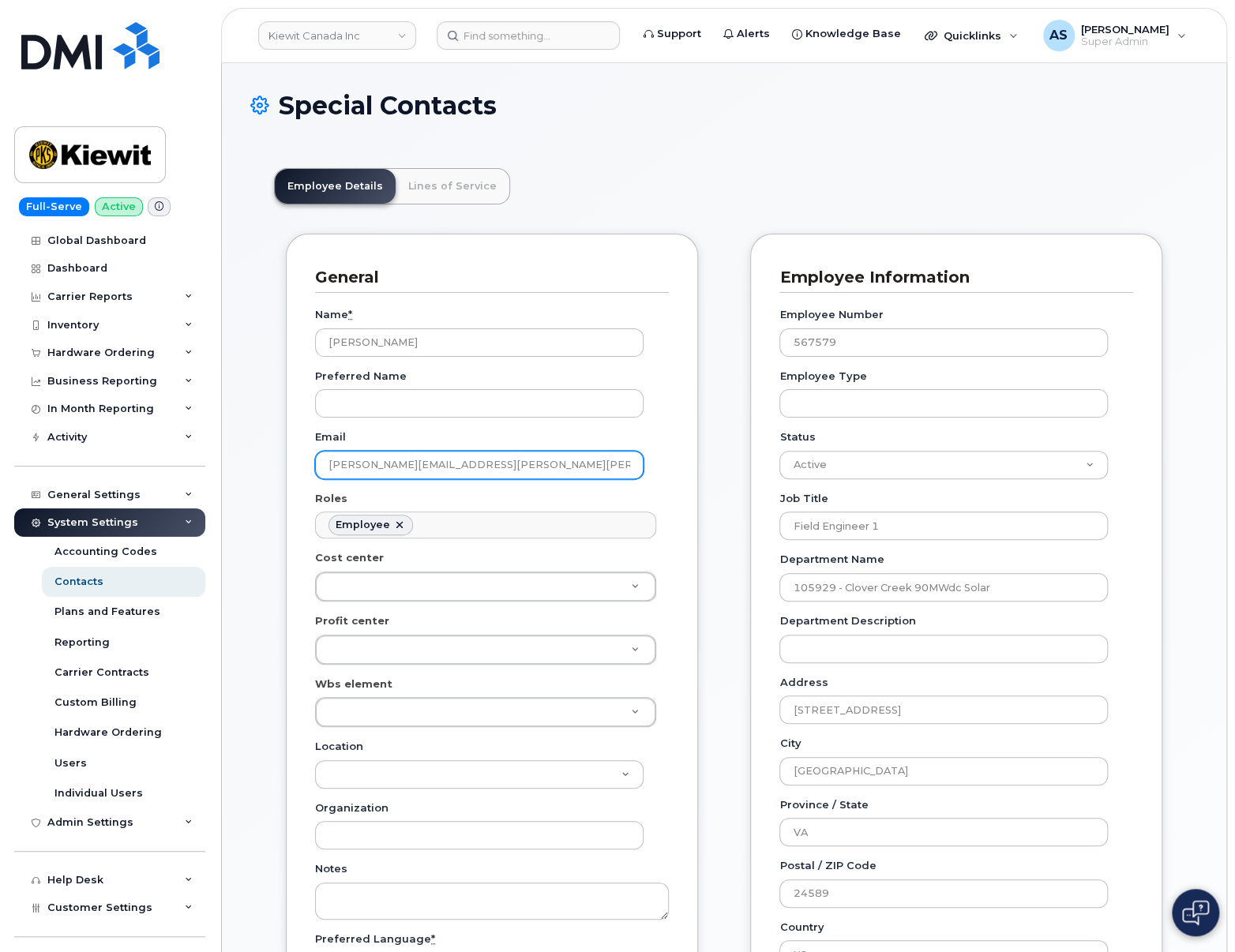 click on "JORGE.LARA@KIEWIT.COM" at bounding box center [479, 465] 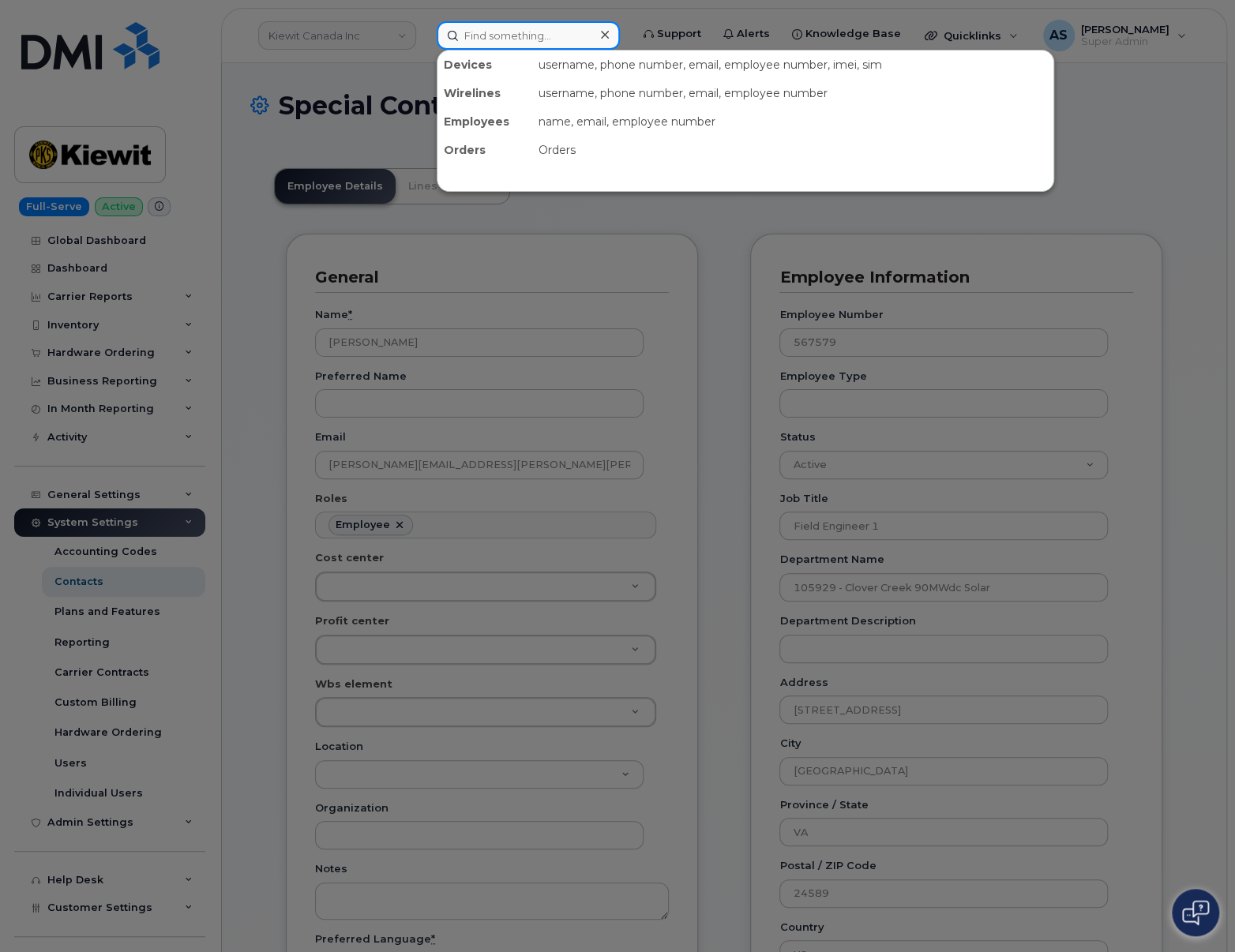 click at bounding box center [528, 36] 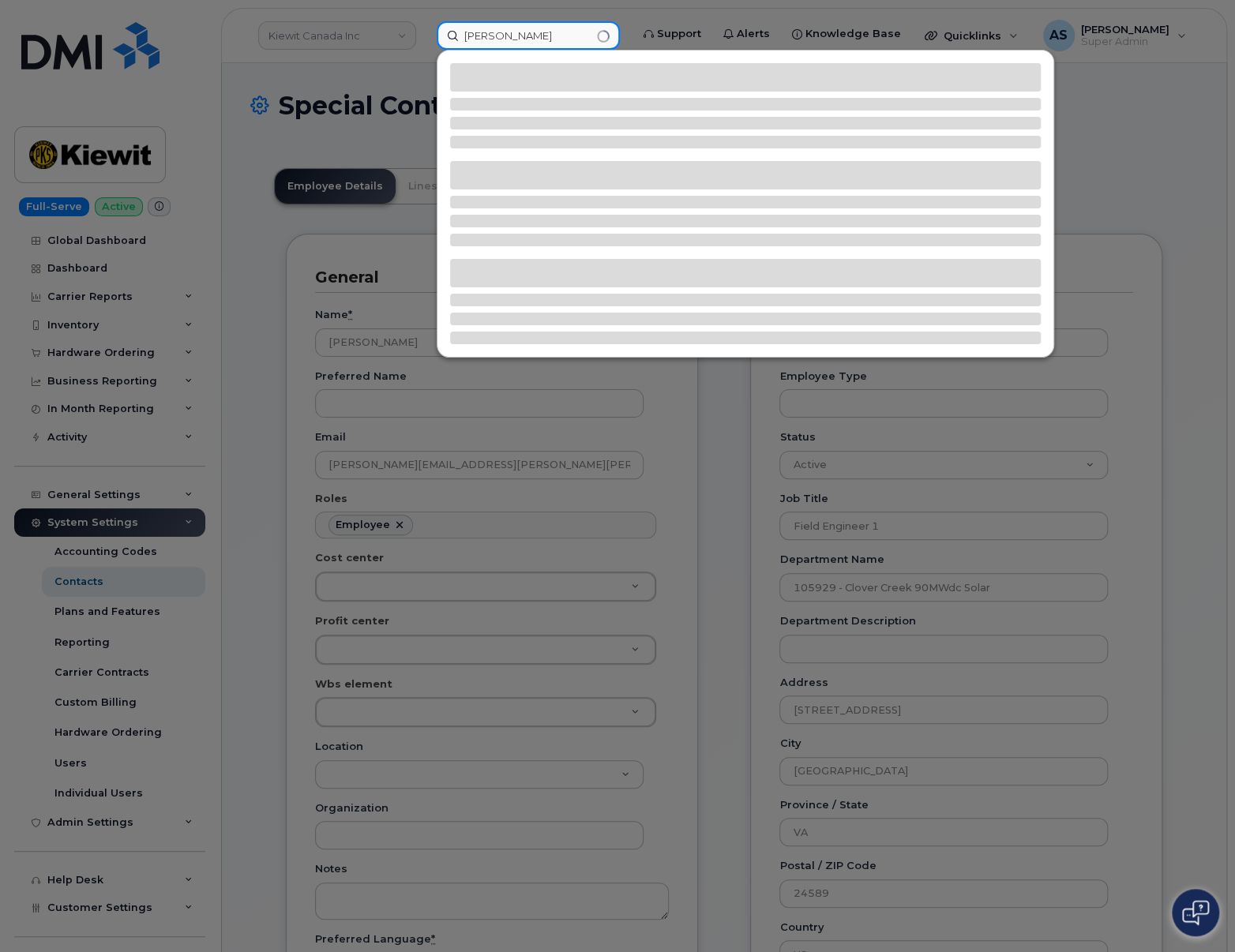 click on "Earnest" at bounding box center (528, 36) 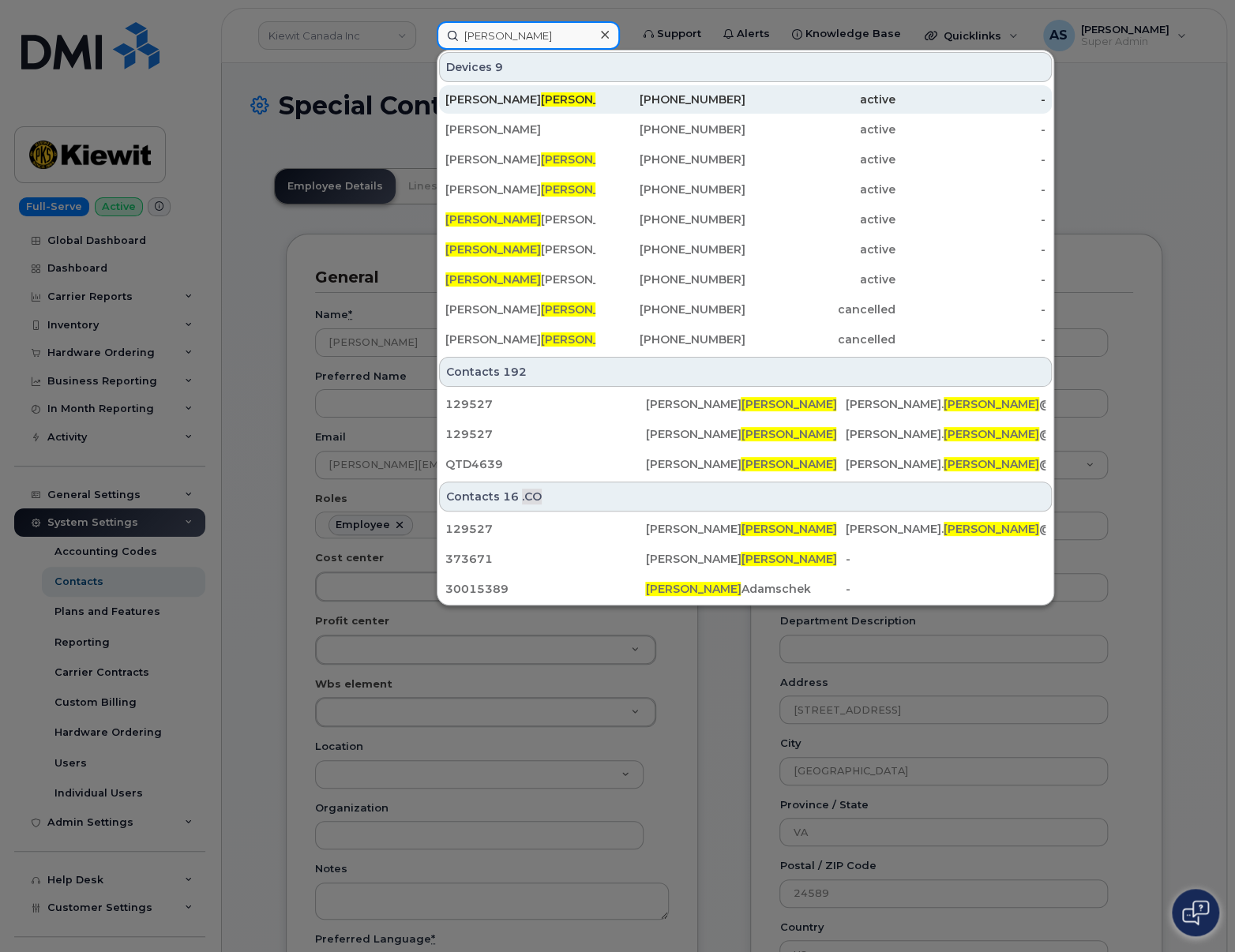 type on "Earnest" 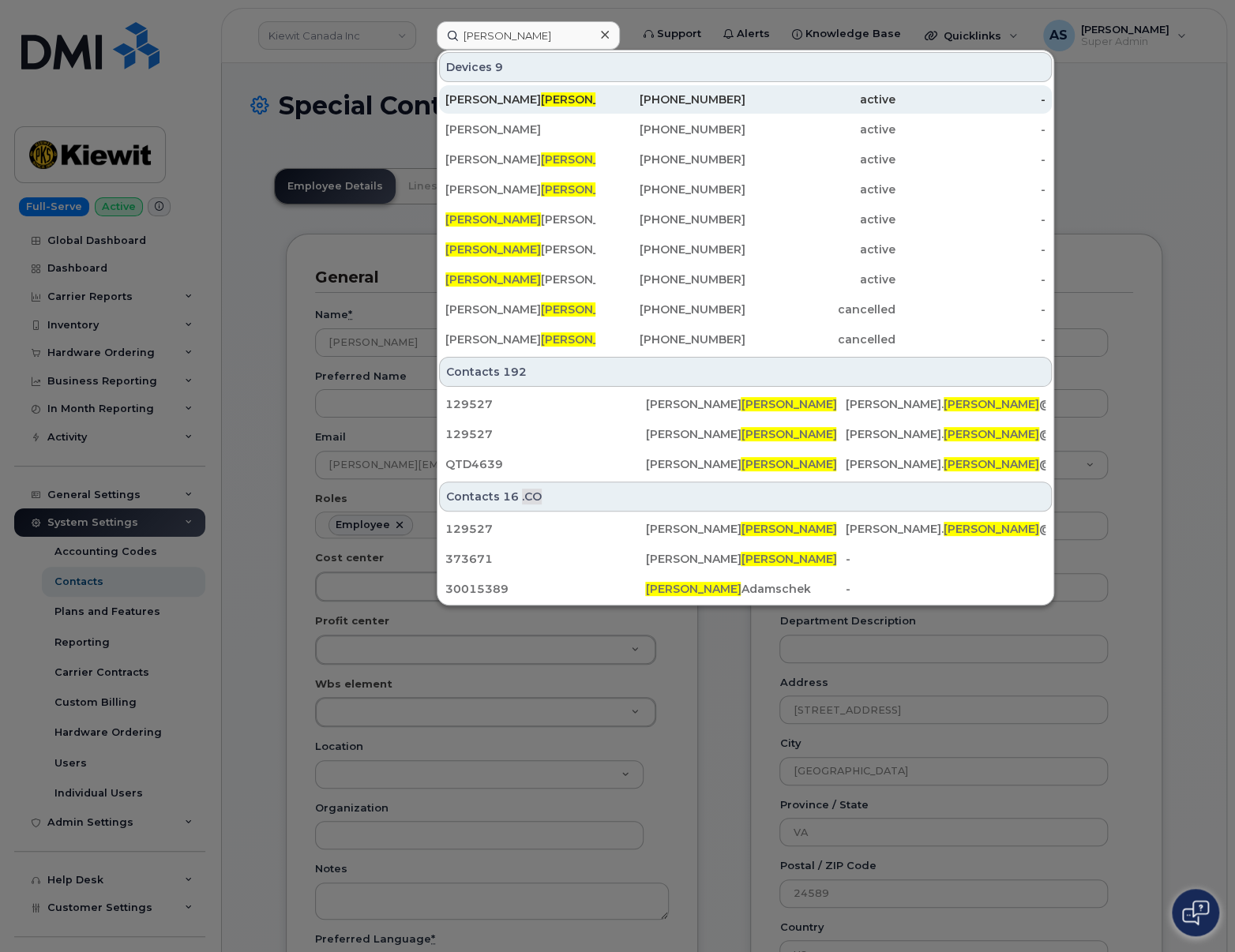 click on "Earnest" at bounding box center [588, 99] 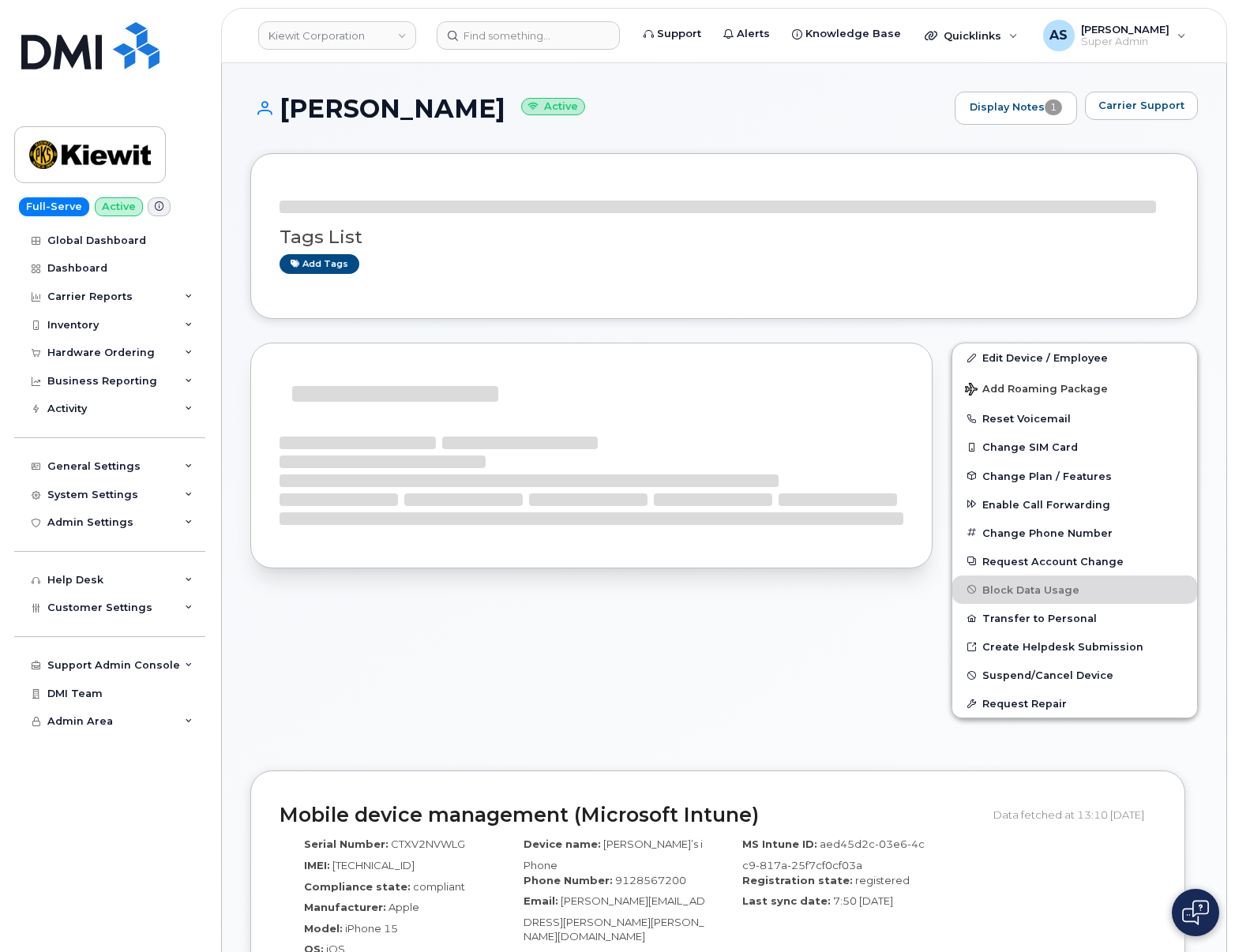 scroll, scrollTop: 0, scrollLeft: 0, axis: both 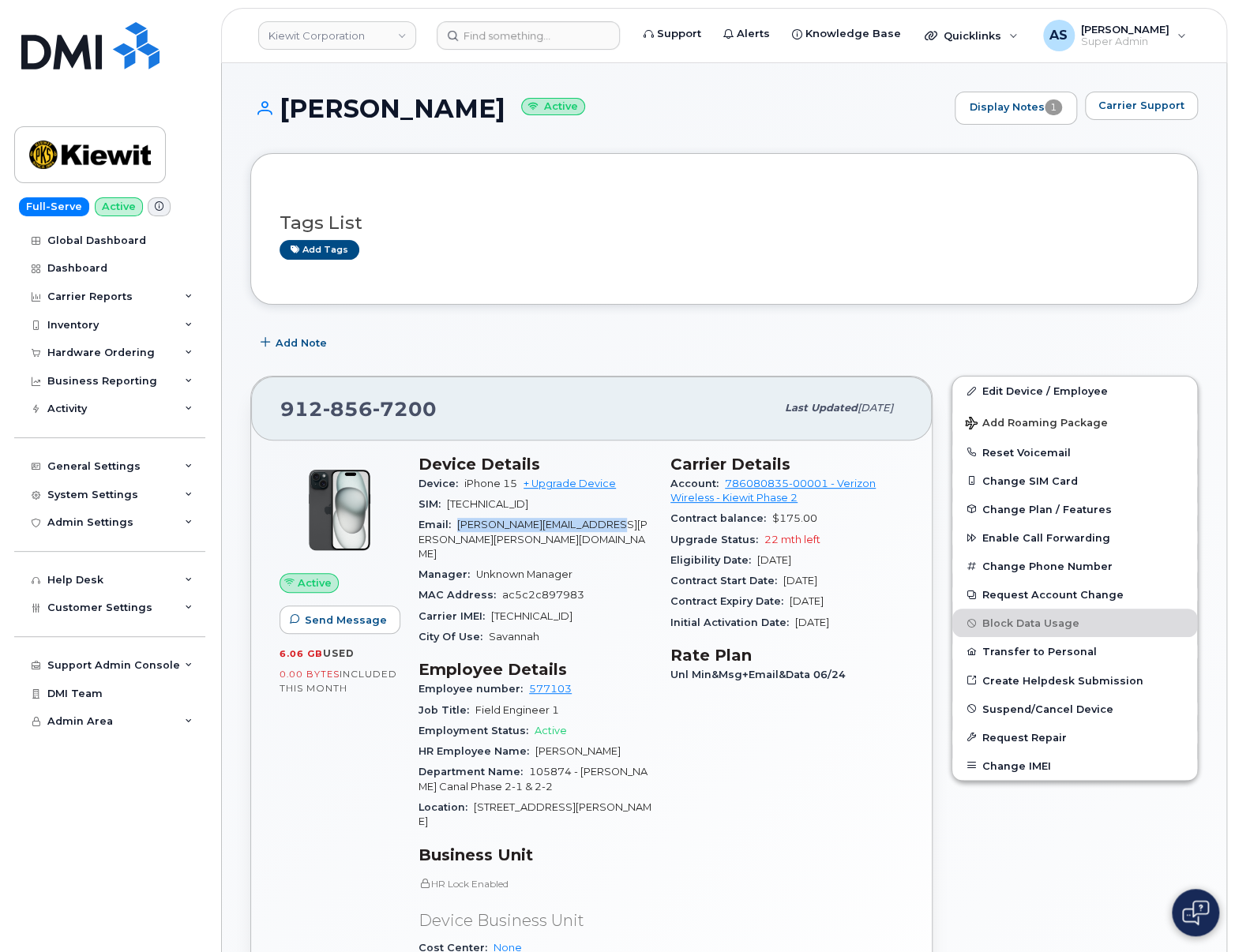 drag, startPoint x: 634, startPoint y: 529, endPoint x: 455, endPoint y: 528, distance: 179.0028 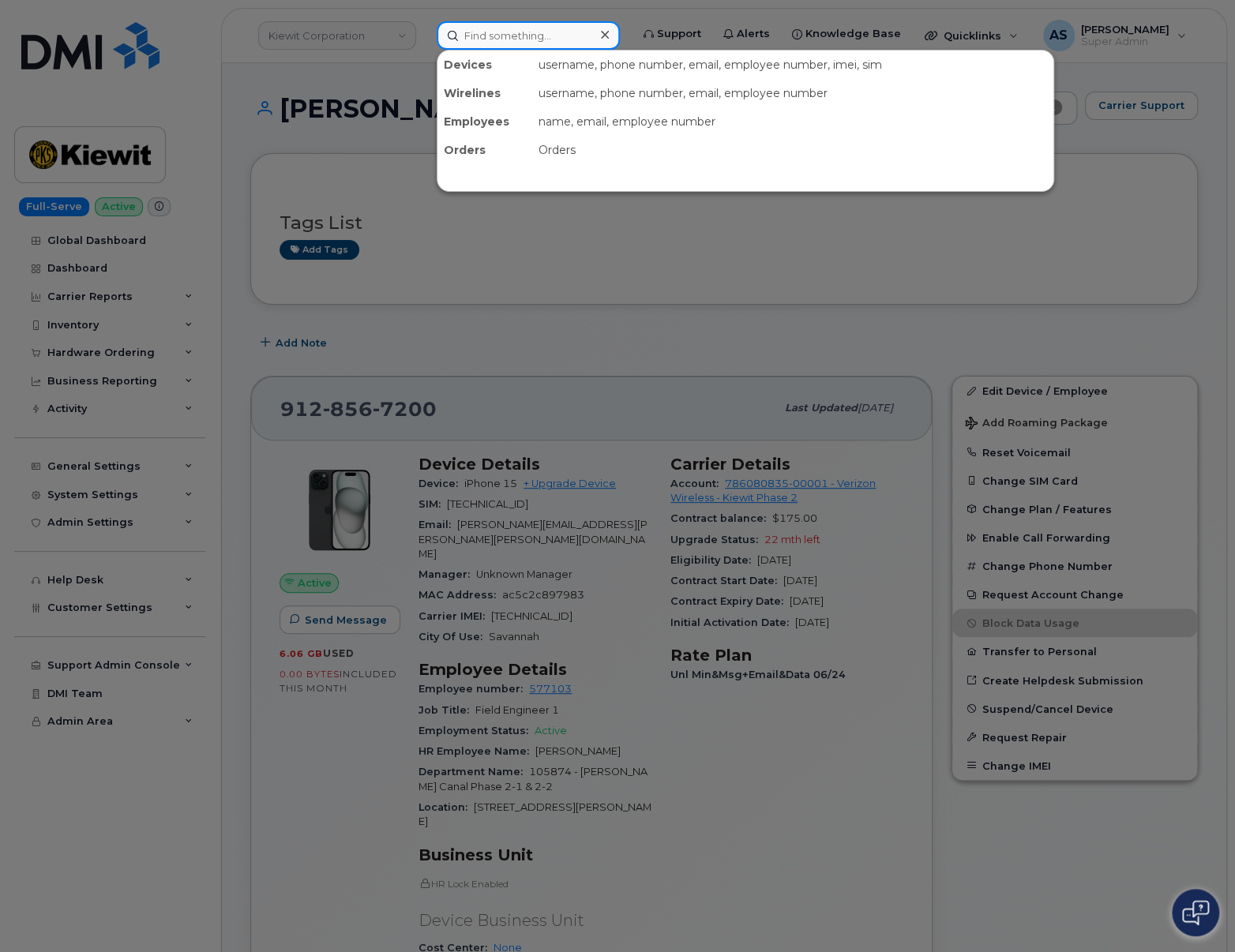 click at bounding box center [528, 36] 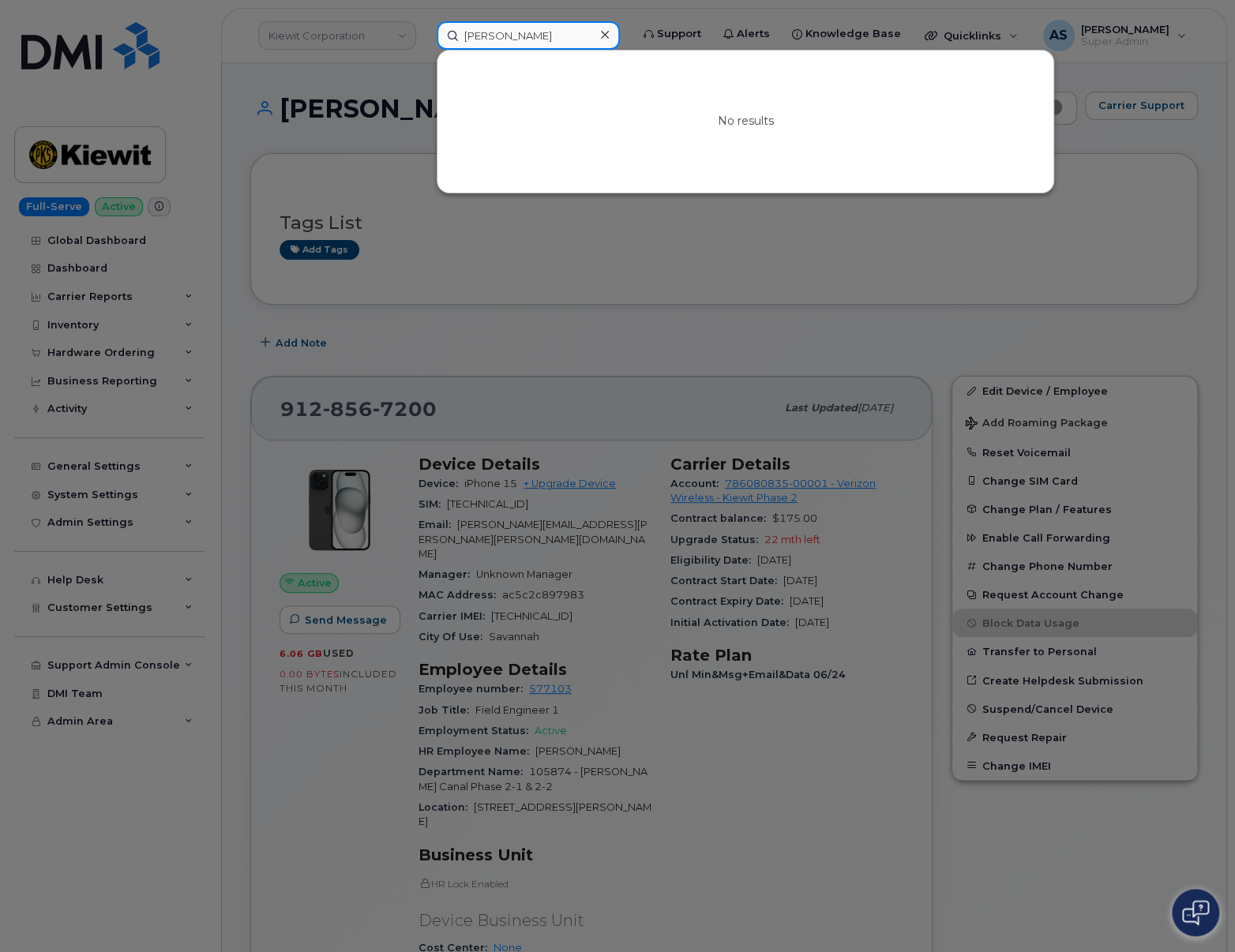 drag, startPoint x: 519, startPoint y: 33, endPoint x: 233, endPoint y: 38, distance: 286.0437 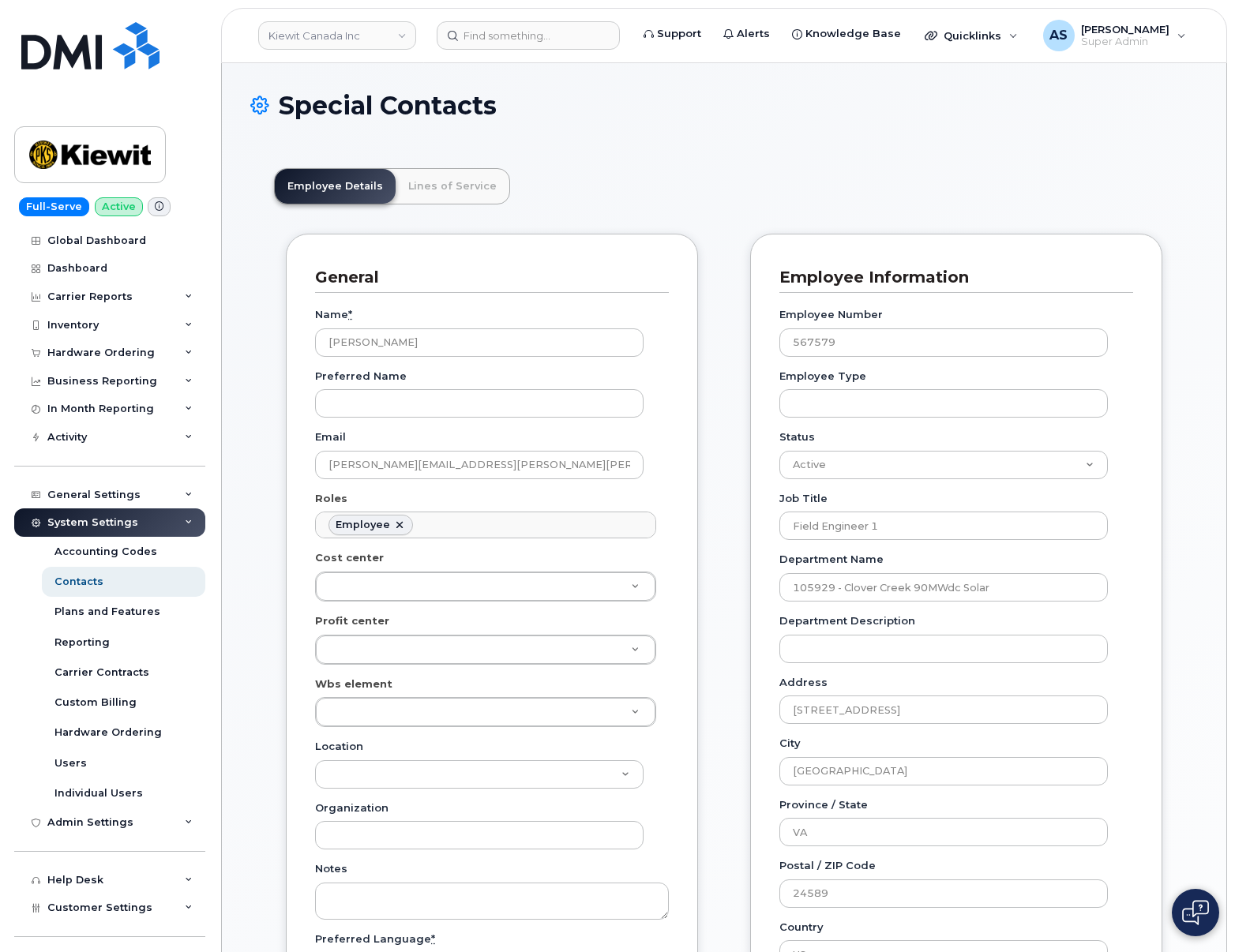 scroll, scrollTop: 0, scrollLeft: 0, axis: both 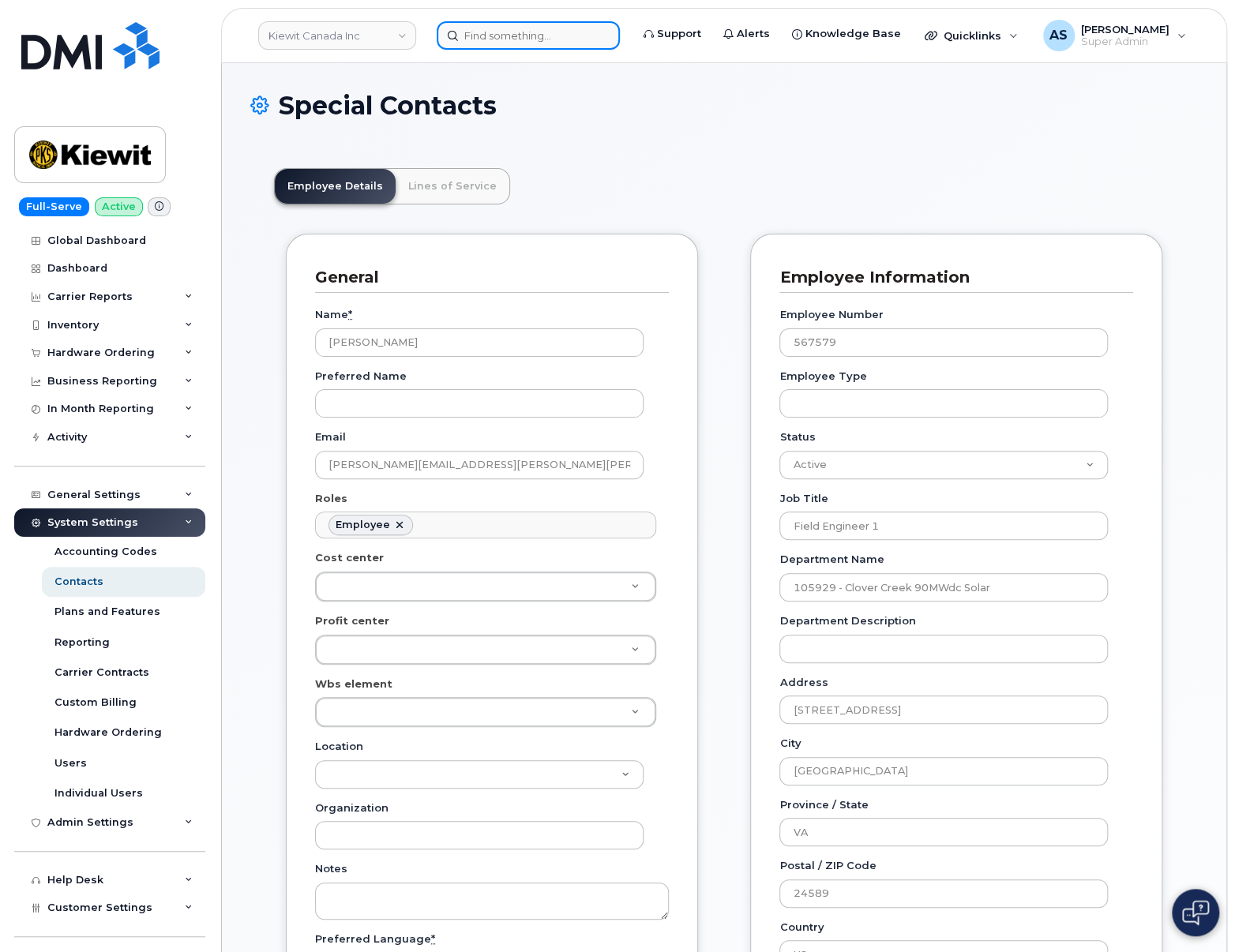click at bounding box center (528, 36) 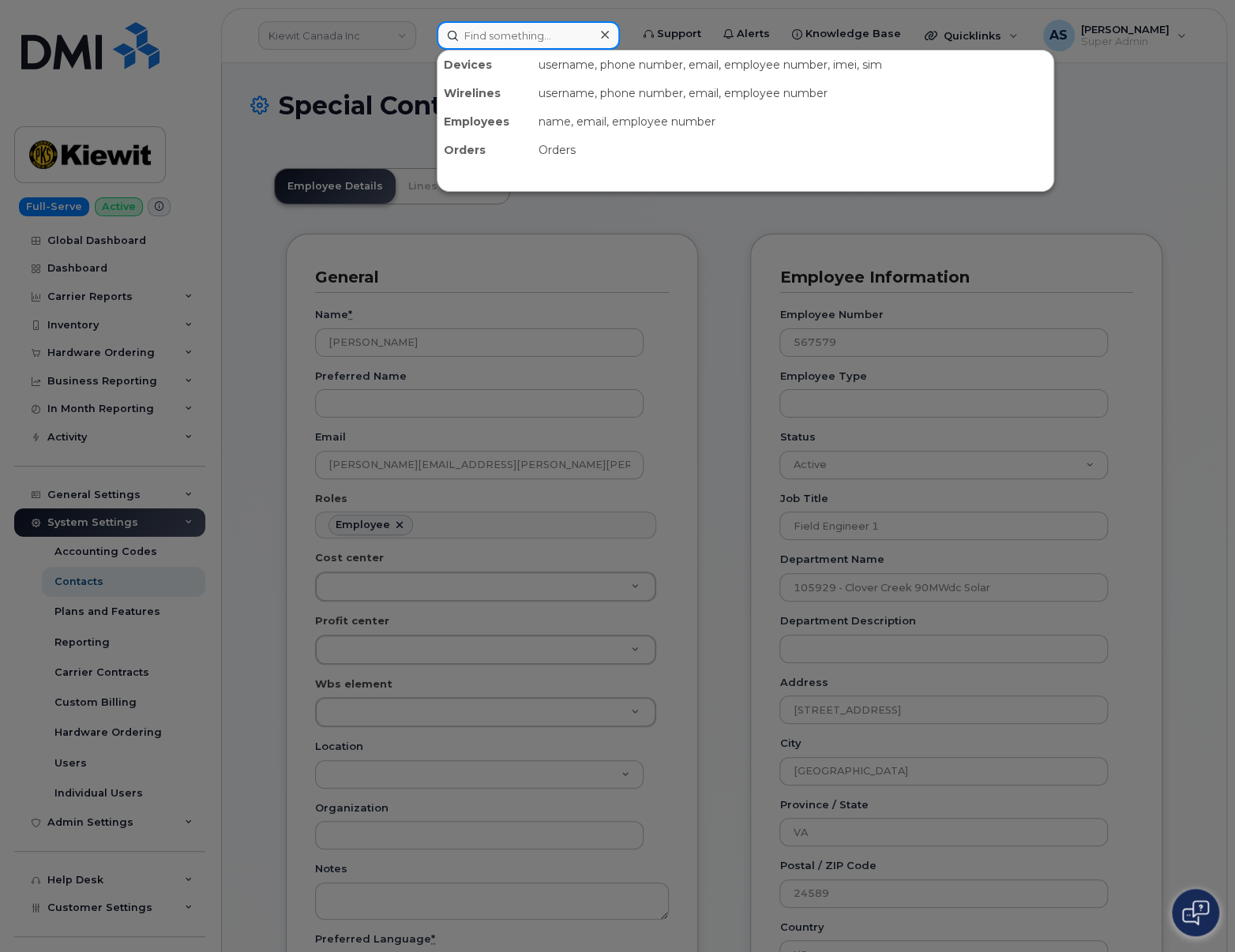paste on "[PERSON_NAME]" 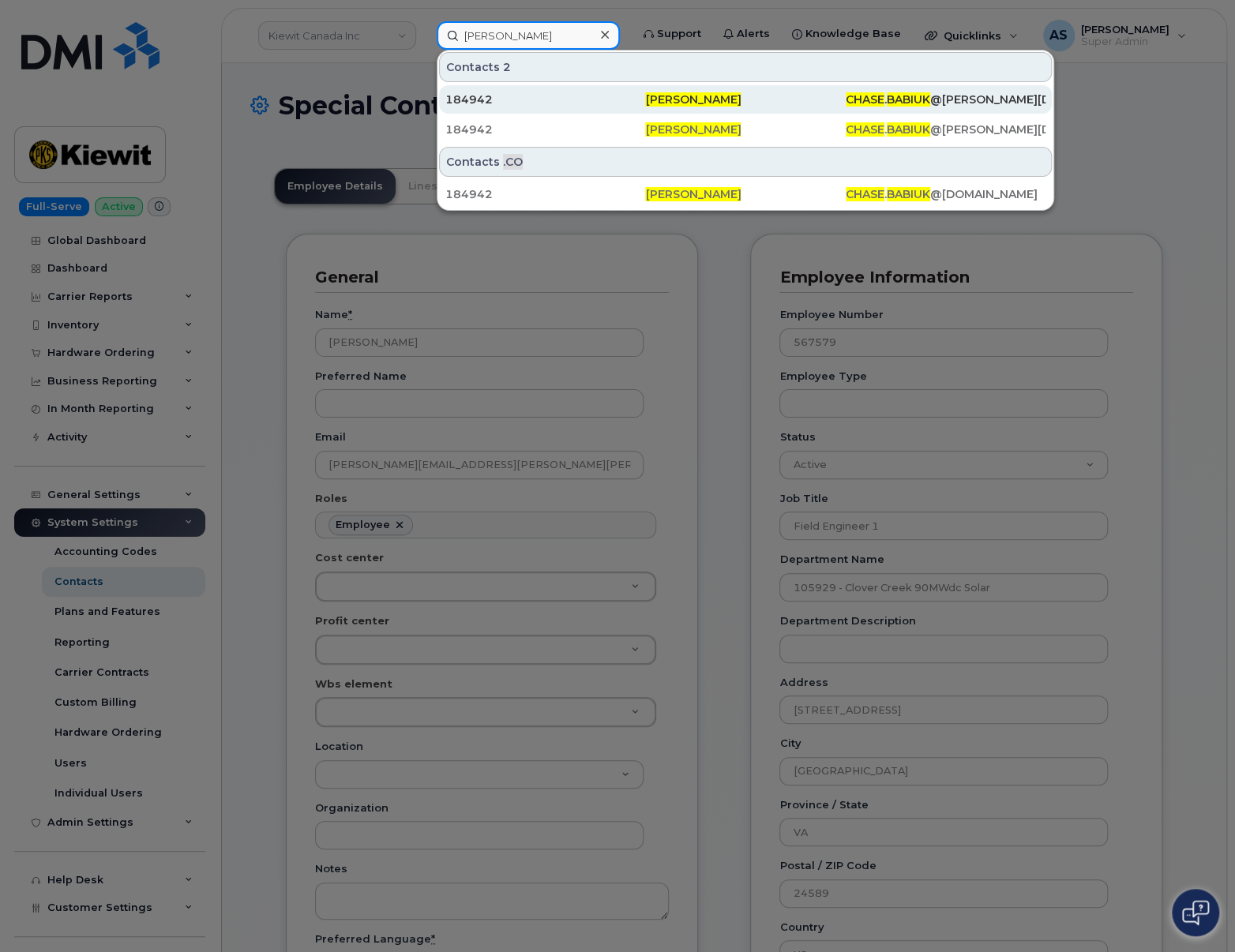 type on "[PERSON_NAME]" 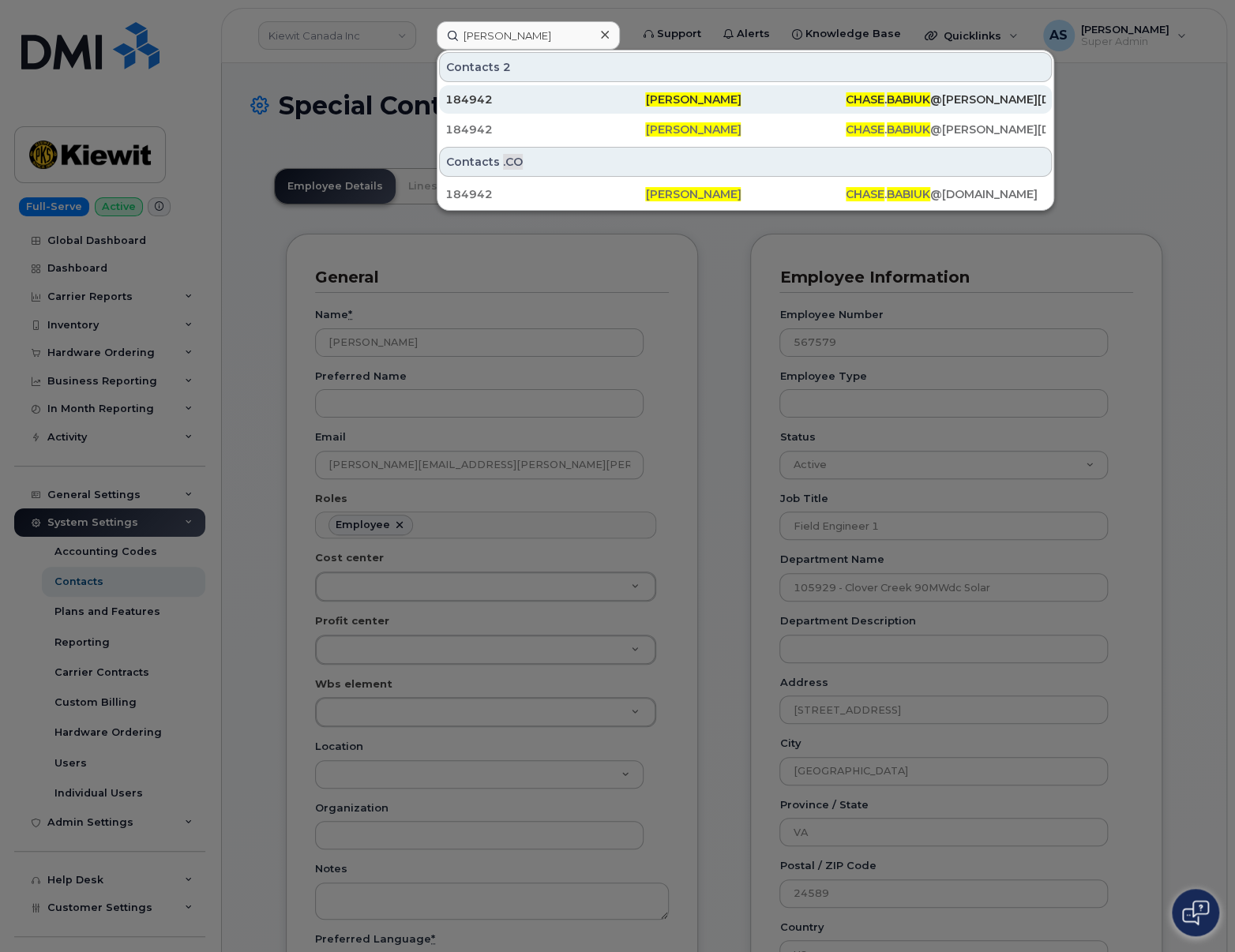 click on "[PERSON_NAME]" at bounding box center [745, 99] 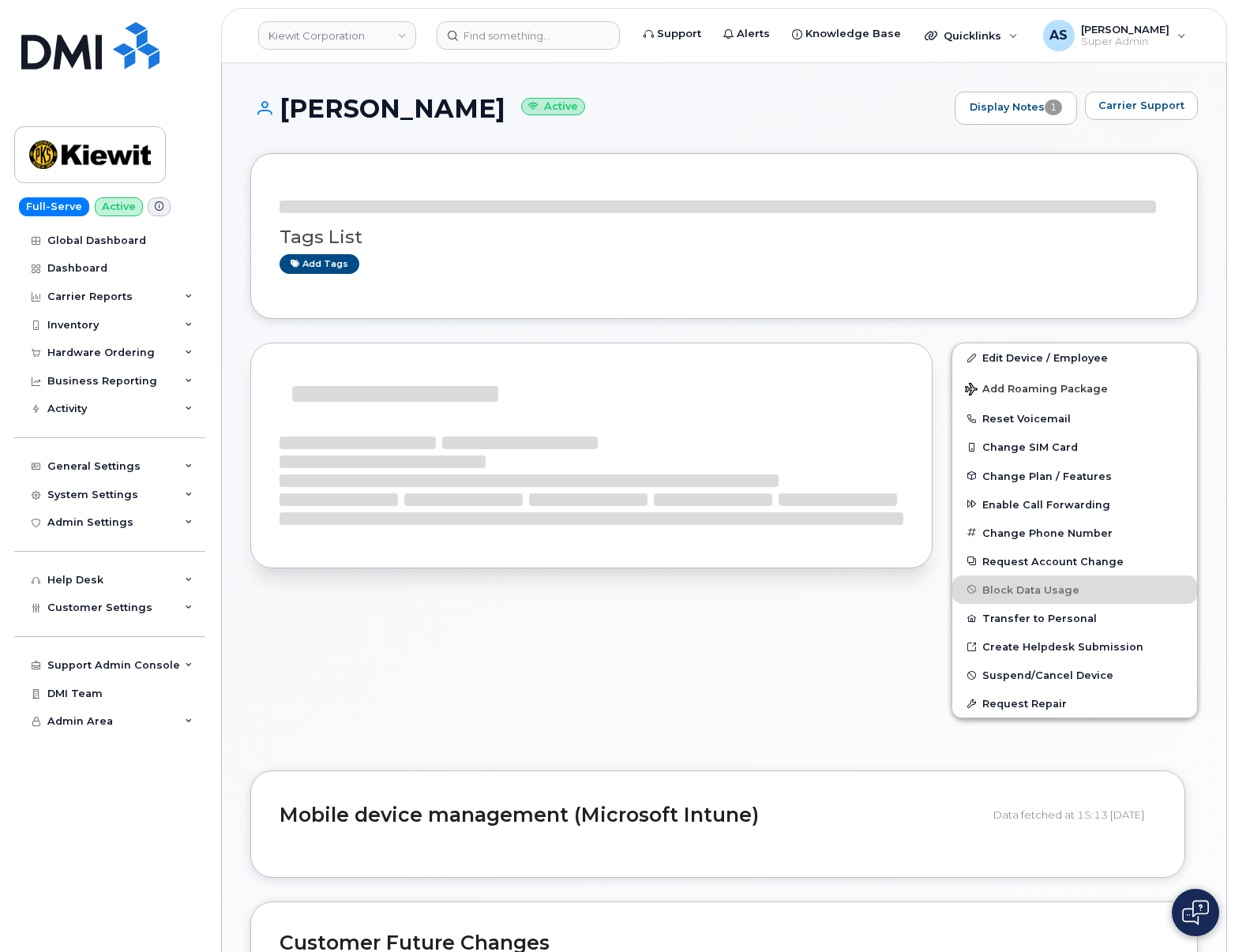 scroll, scrollTop: 0, scrollLeft: 0, axis: both 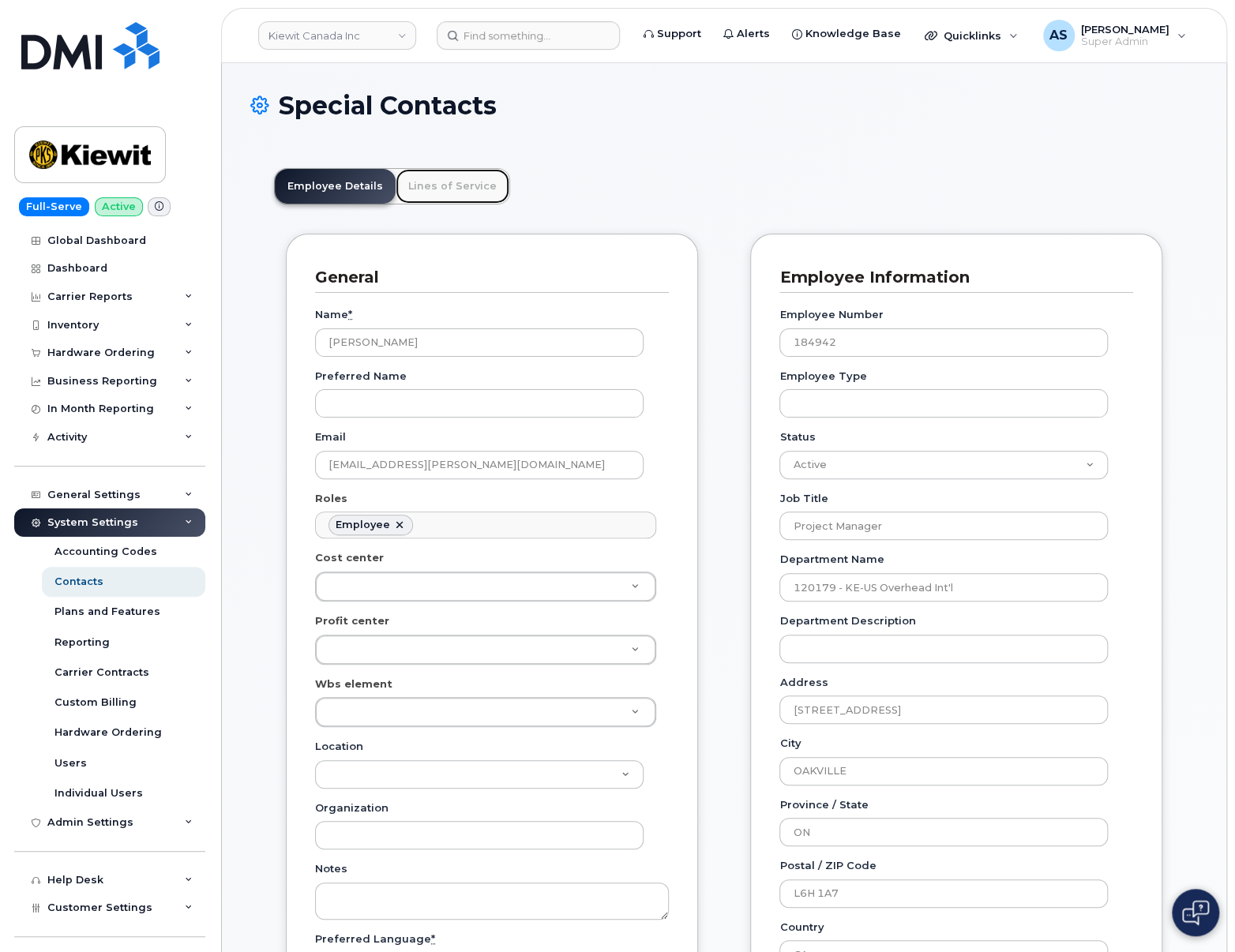 click on "Lines of Service" at bounding box center (452, 186) 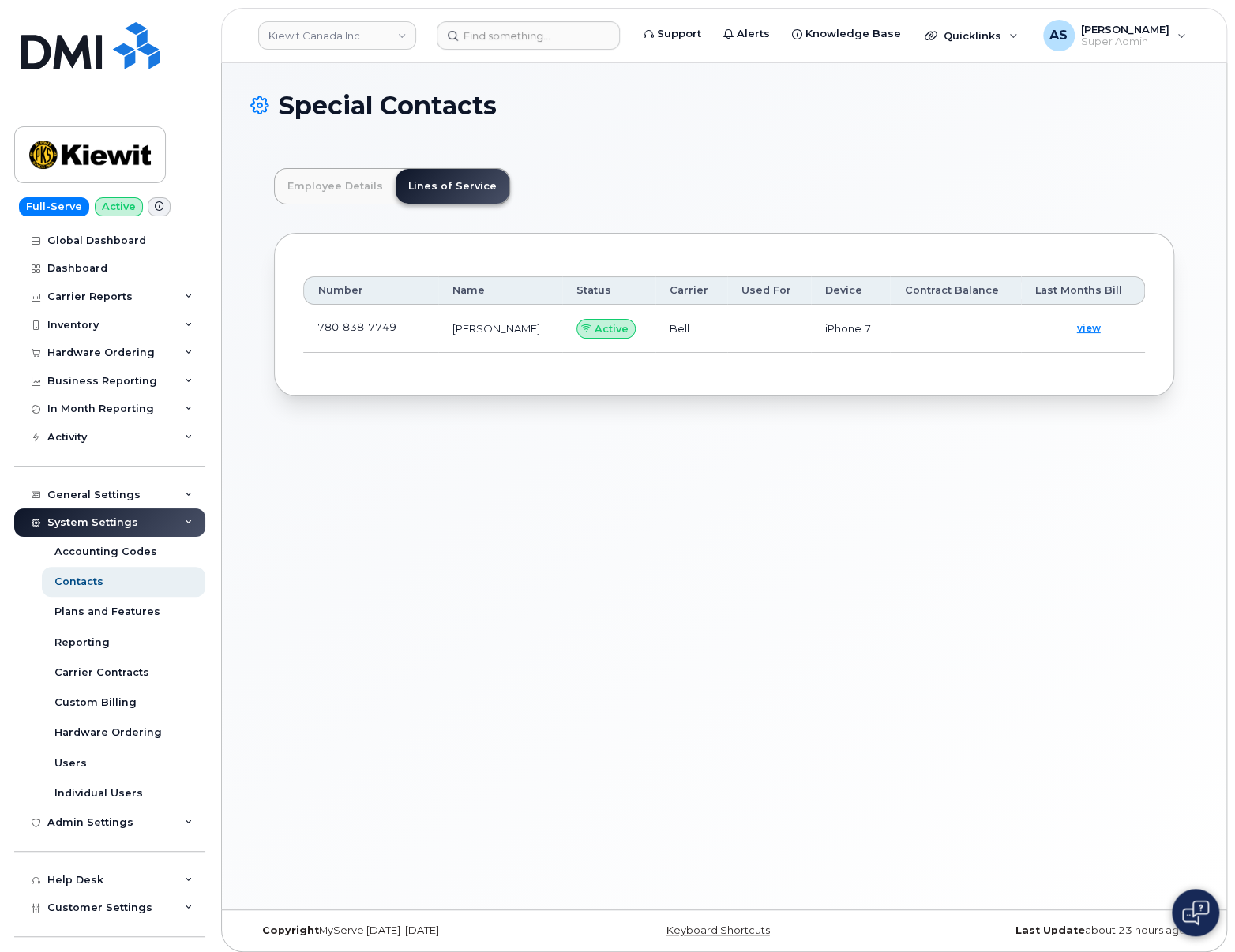 click on "780 838 7749" at bounding box center (357, 327) 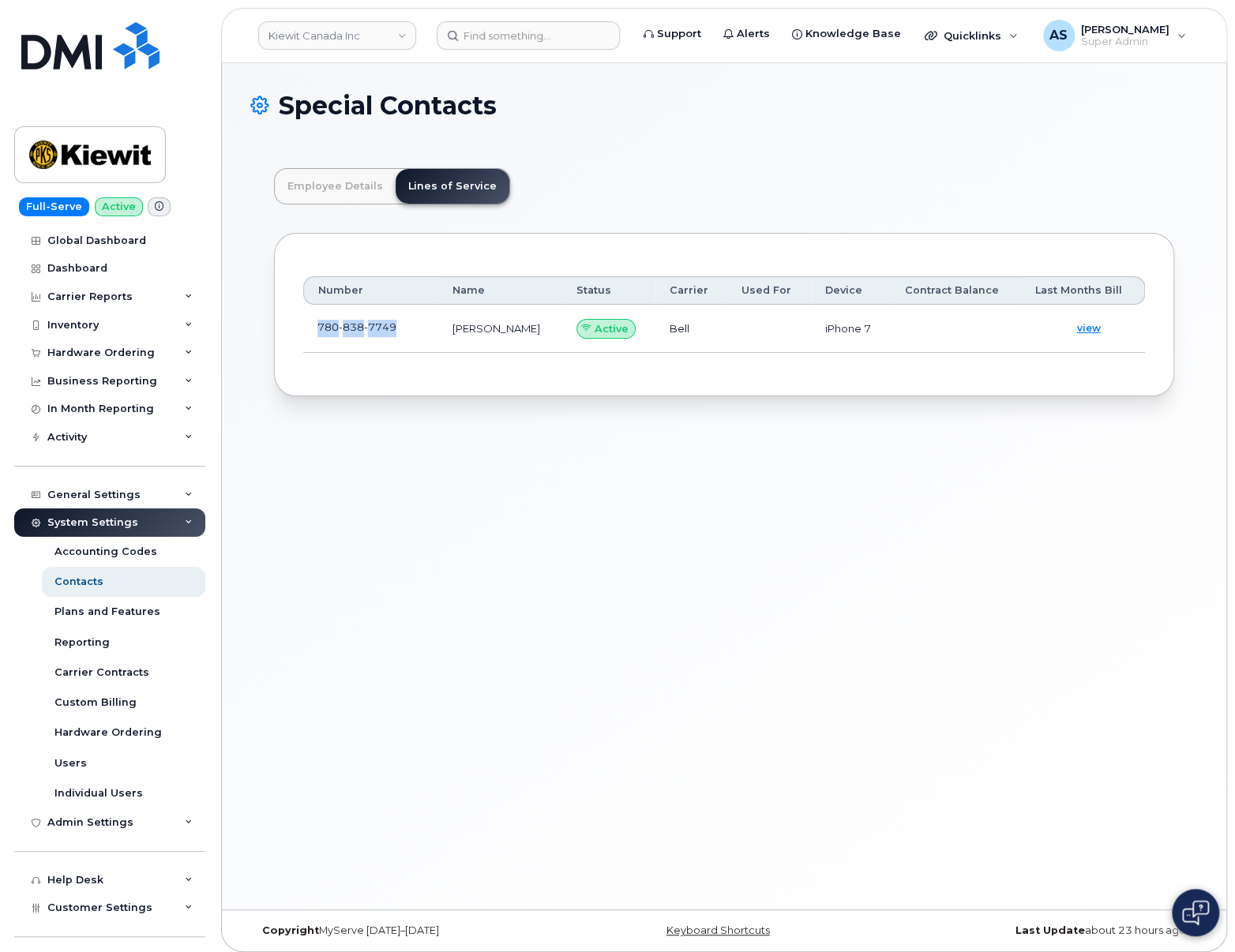 click on "780 838 7749" at bounding box center (357, 327) 